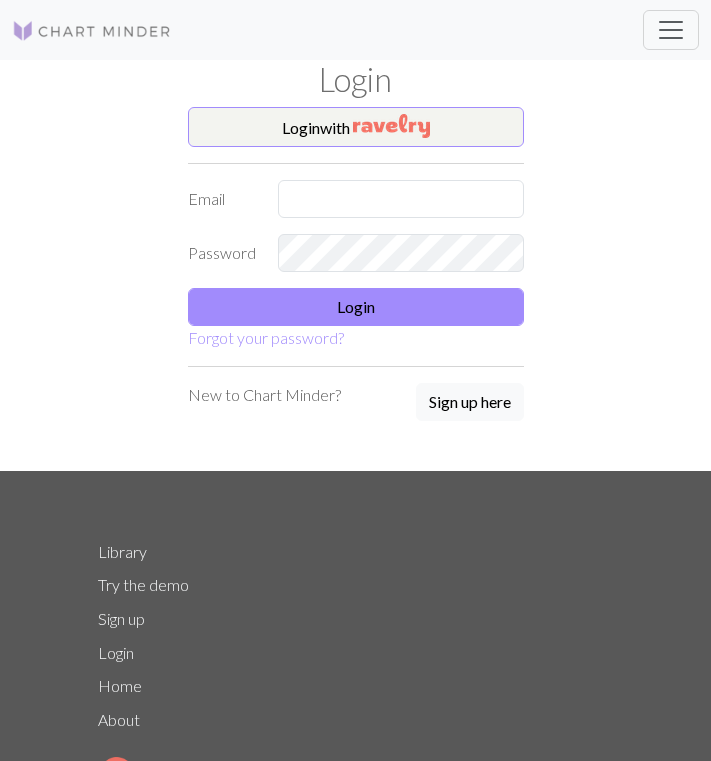 scroll, scrollTop: 0, scrollLeft: 0, axis: both 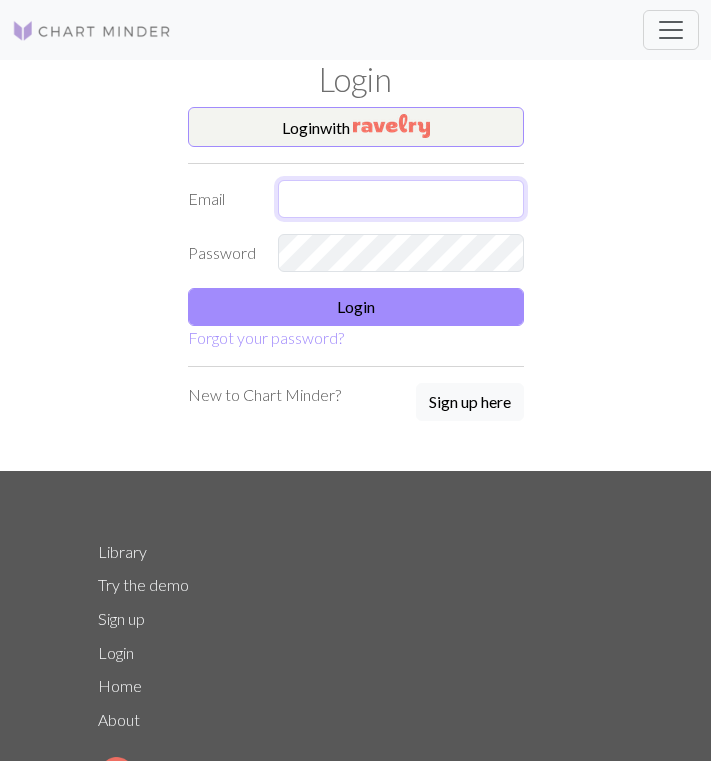 click at bounding box center (401, 199) 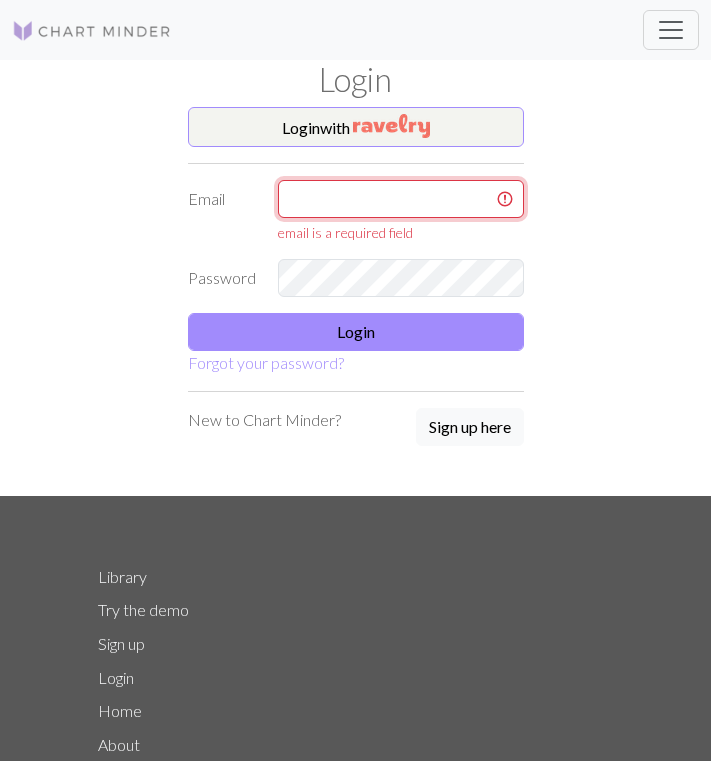 type on "vanizza.isakhan@gmail.com" 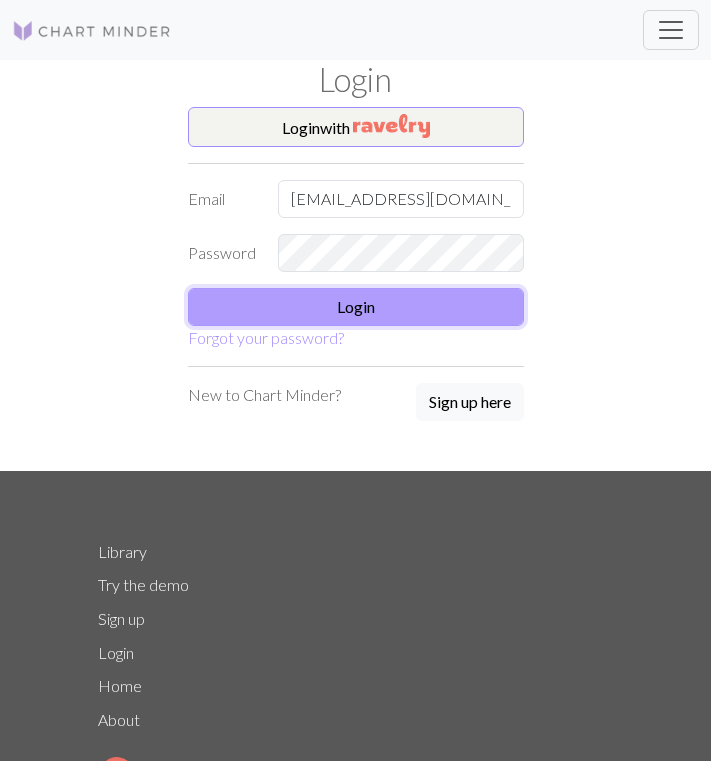 click on "Login" at bounding box center [356, 307] 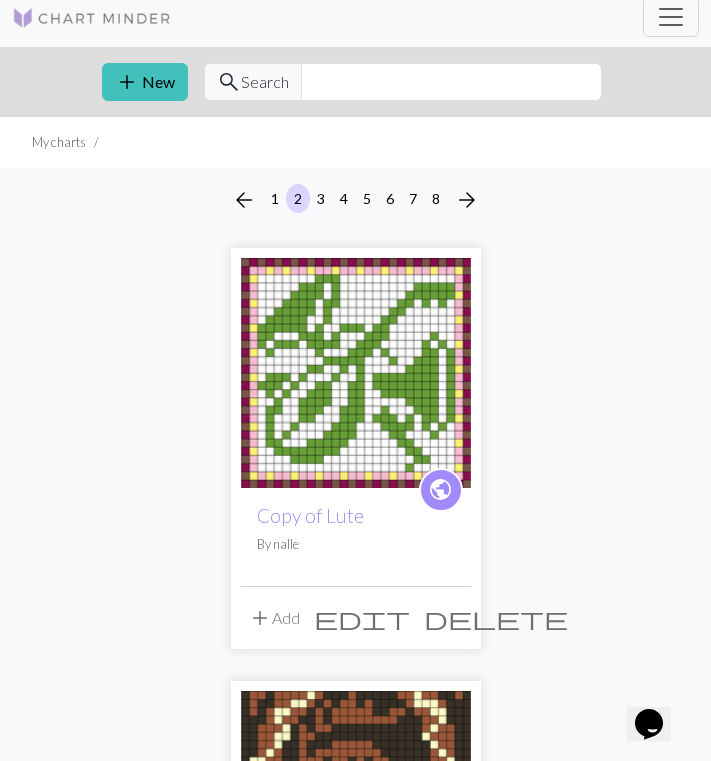 scroll, scrollTop: 0, scrollLeft: 0, axis: both 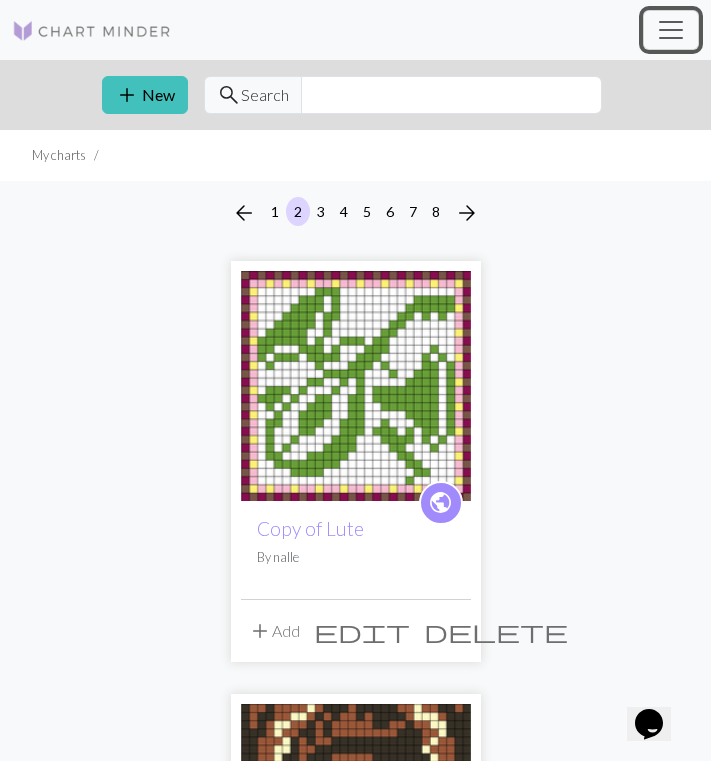 click at bounding box center [671, 30] 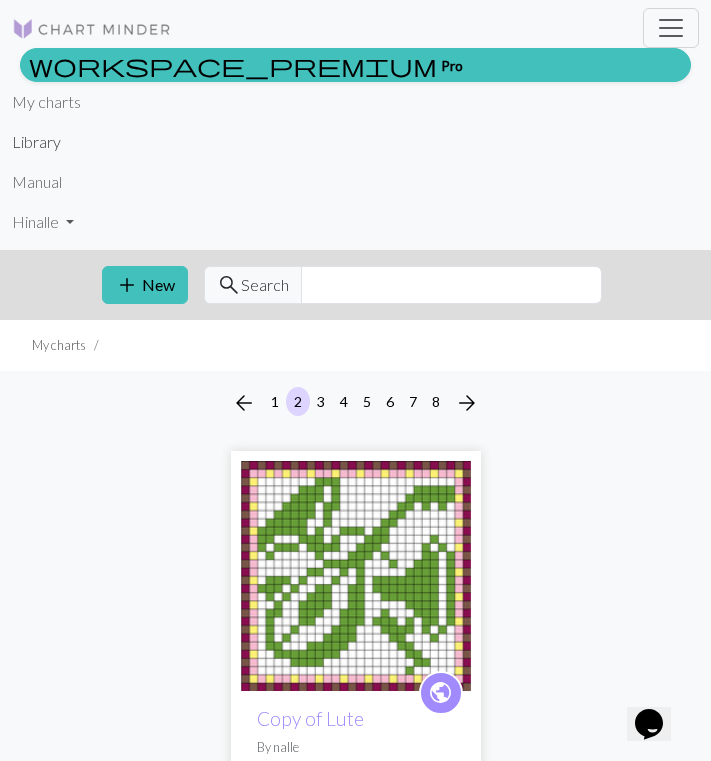 click on "Library" at bounding box center (36, 142) 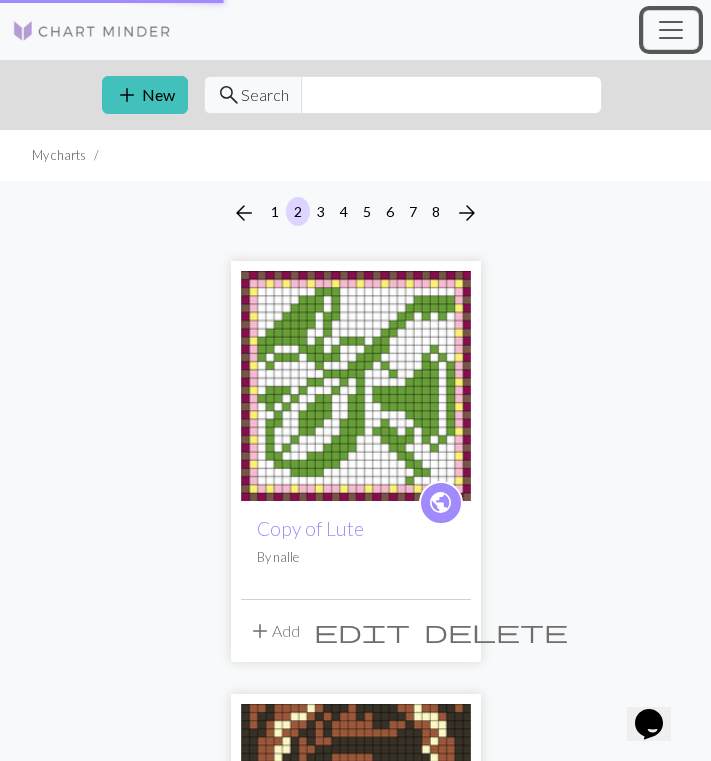 click at bounding box center (671, 30) 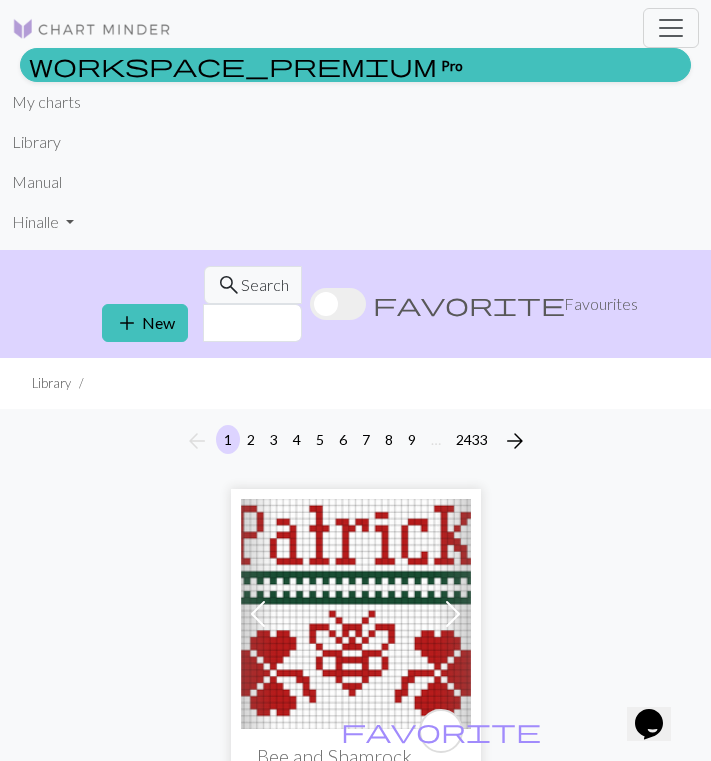 click on "add   New search   Search favorite  Favourites Library arrow_back 1 2 3 4 5 6 7 8 9 … 2433 arrow_forward Previous Next favorite Bee and Shamrock stocking By   CatBMcC 3  charts Previous Next favorite Biscornu  [ red, white,pink and green By   Victoria Sherman 2  charts favorite Wug By   fernsnfrogs favorite Screenshot_20250713_233326_Photos.jpg By   uiru favorite Raccoon By   lkromo favorite Lion Icon By   KSStitchNGlitch Previous Next favorite Copy of Copy of heart cat By   Samigetter03 3  charts favorite Copy of Copy of Copy of Copy of Copy of Copy of Copy of Copy of Copy of Copy of Copy of Cat YinYang By   Samigetter03 favorite Copy of Copy of Copy of Copy of Copy of Copy of Copy of Ghost By   Julia Previous Next favorite Carly Cats By   Allie 2  charts Previous Next favorite test By   Mary Beth Irwin 16  charts favorite 1000012093.jpg By   Wendy Paul favorite flower By   Julieta89 Previous Next favorite IMG_0063.png By   Mj 2  charts favorite nightby.jpg By   laura favorite Copy of Lighthouse By   Next" at bounding box center [355, 10321] 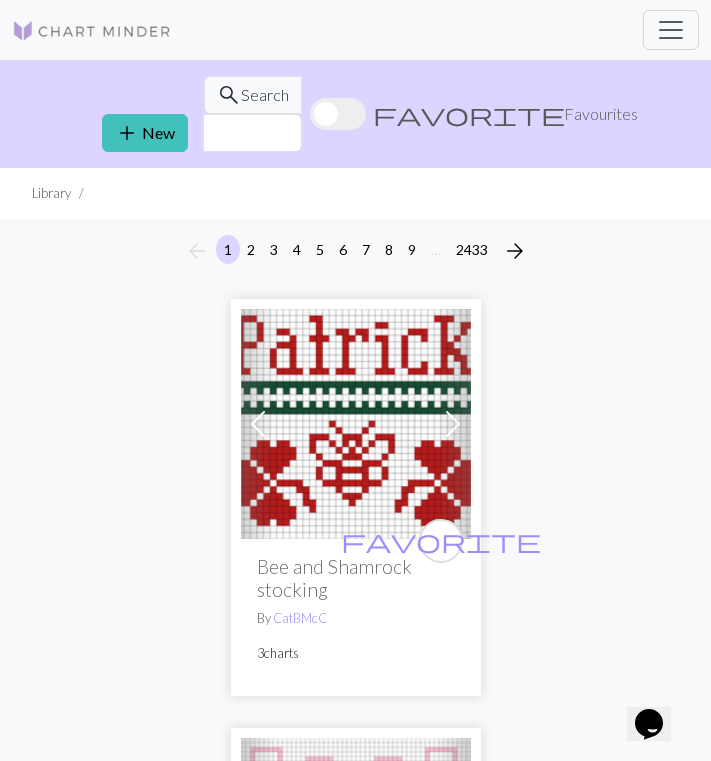 click at bounding box center [338, 114] 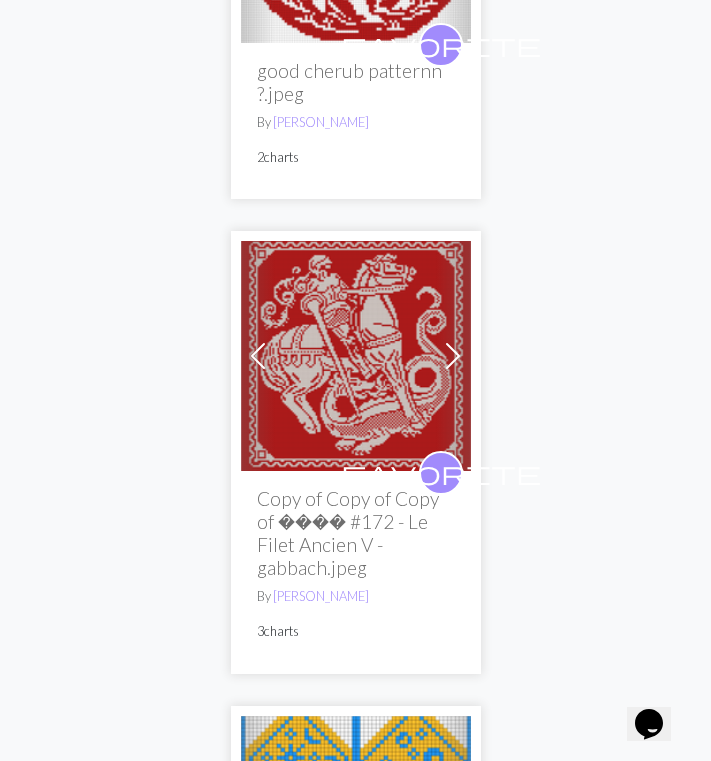 scroll, scrollTop: 1312, scrollLeft: 0, axis: vertical 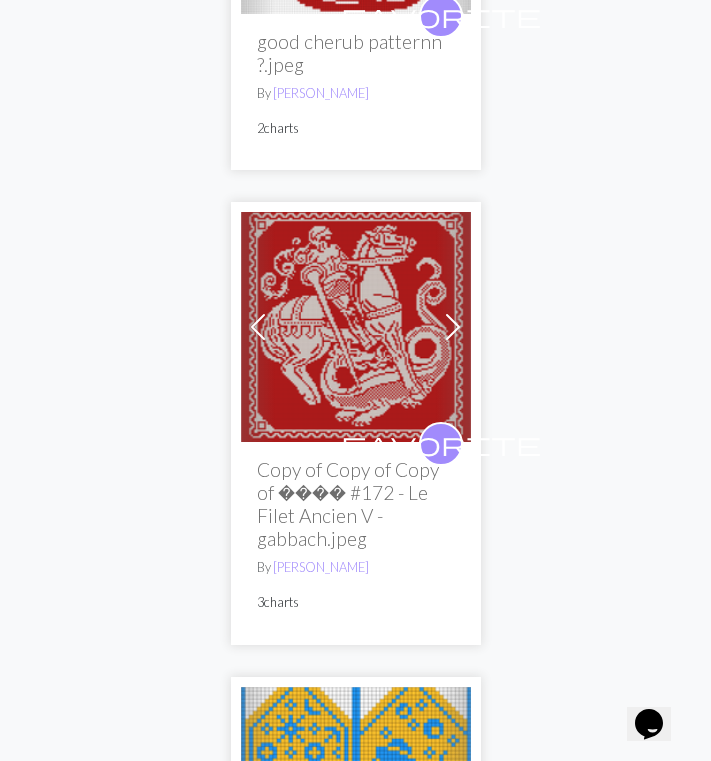 click at bounding box center (453, 327) 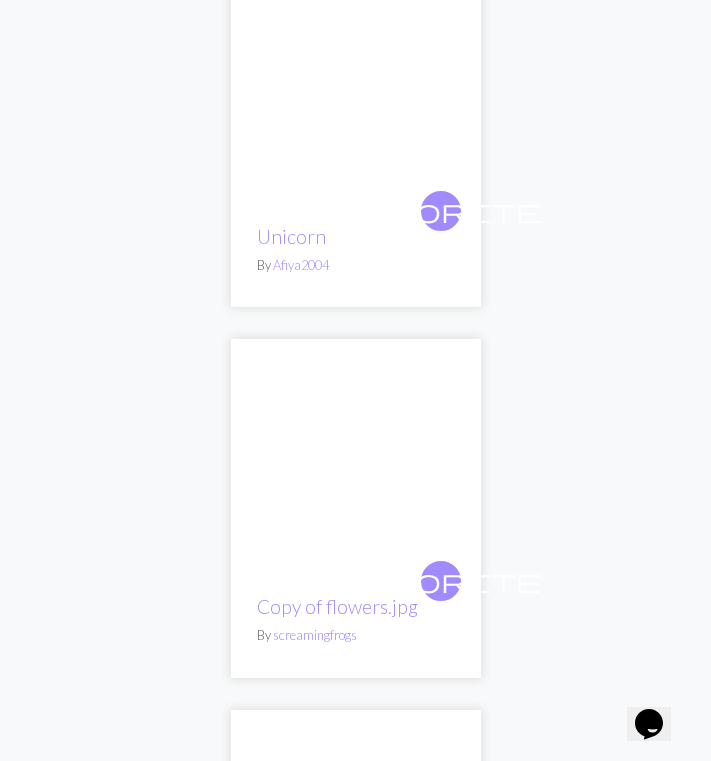 scroll, scrollTop: 3658, scrollLeft: 0, axis: vertical 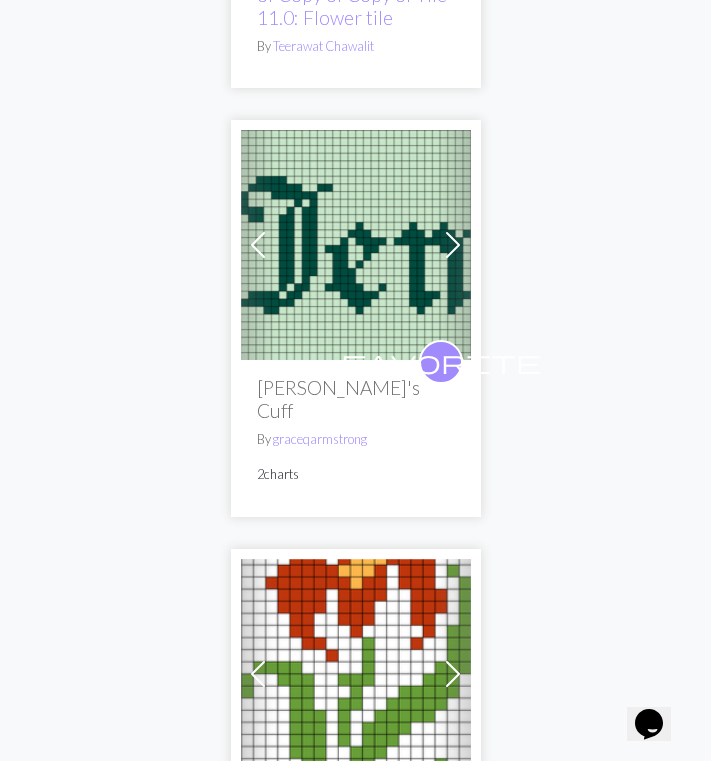 click at bounding box center (453, 245) 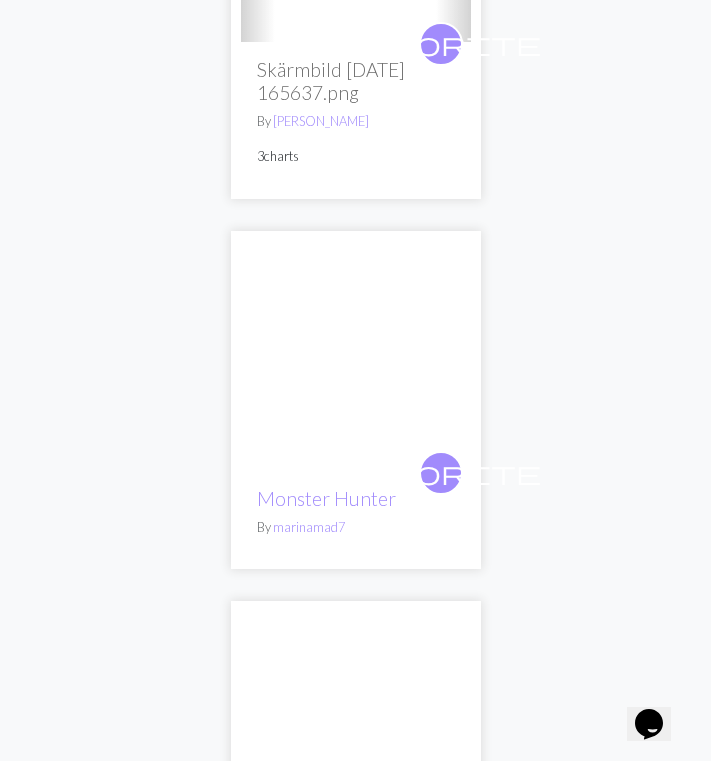 scroll, scrollTop: 6598, scrollLeft: 0, axis: vertical 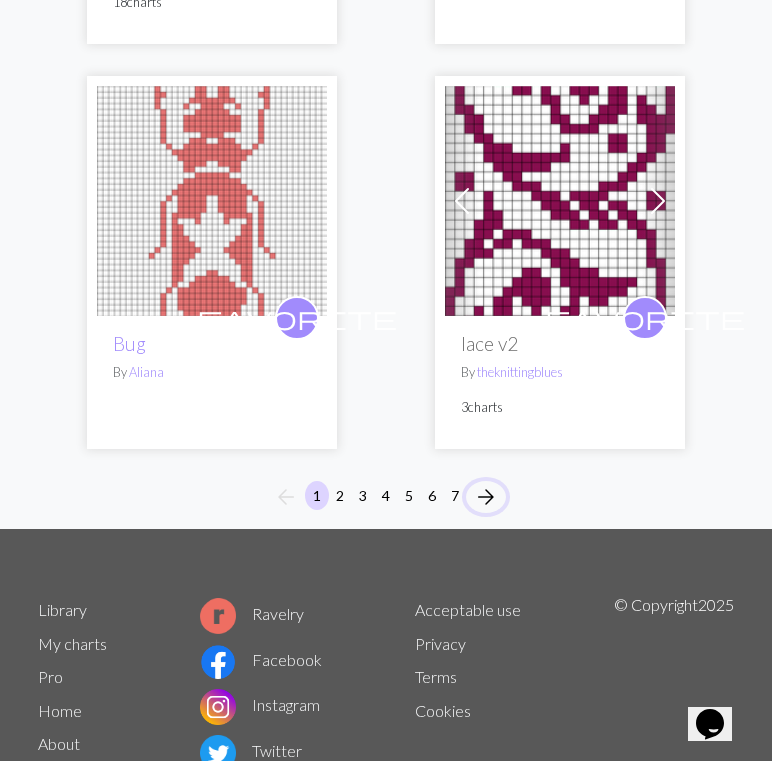 click on "arrow_forward" at bounding box center (486, 497) 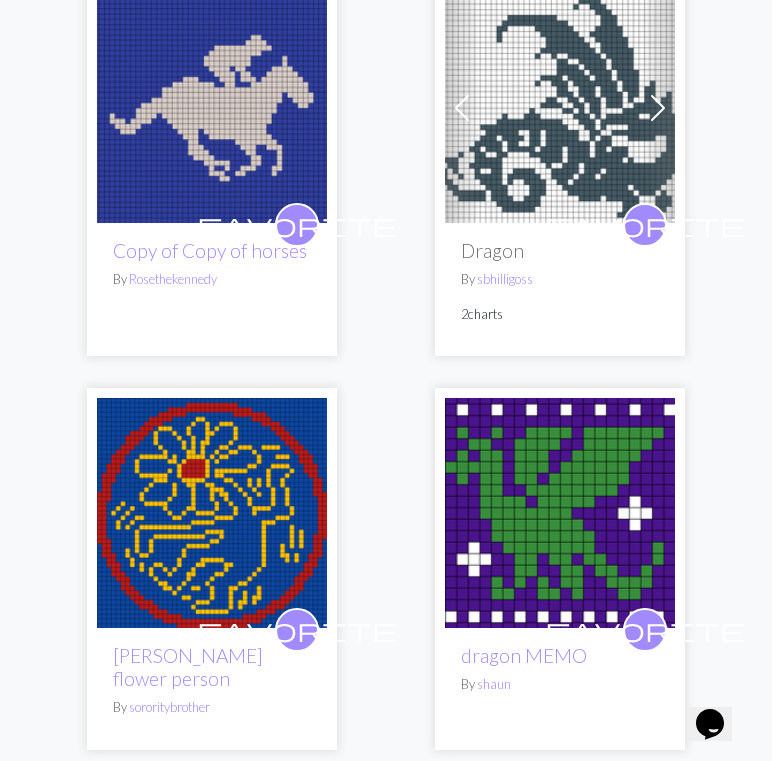 scroll, scrollTop: 7585, scrollLeft: 0, axis: vertical 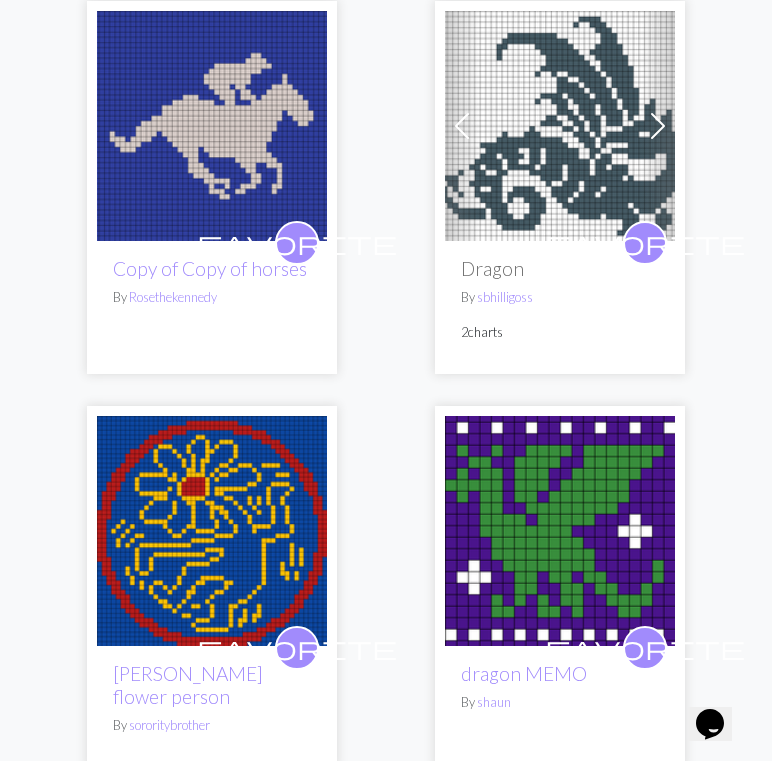 click at bounding box center [658, 126] 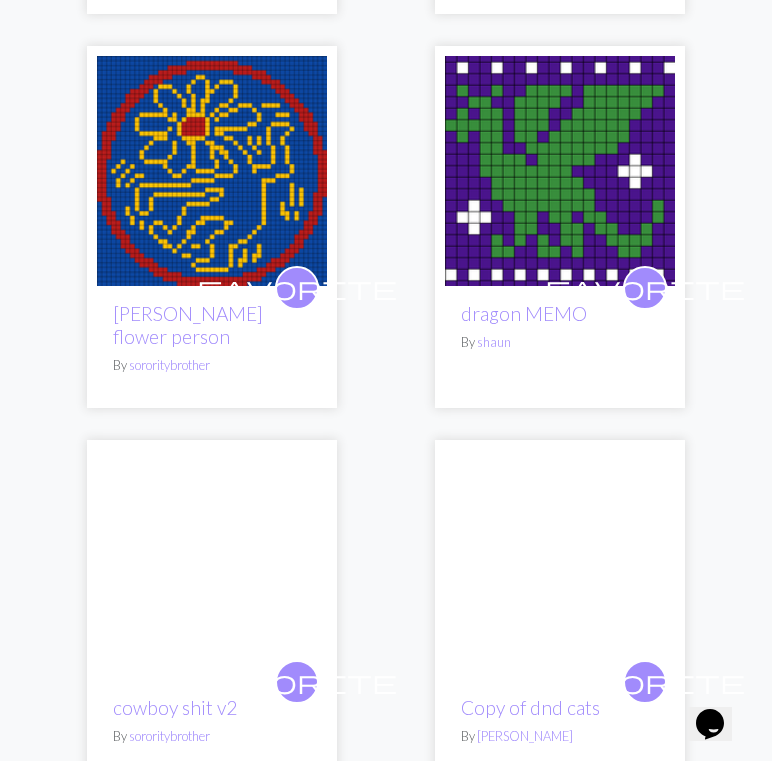 scroll, scrollTop: 7948, scrollLeft: 0, axis: vertical 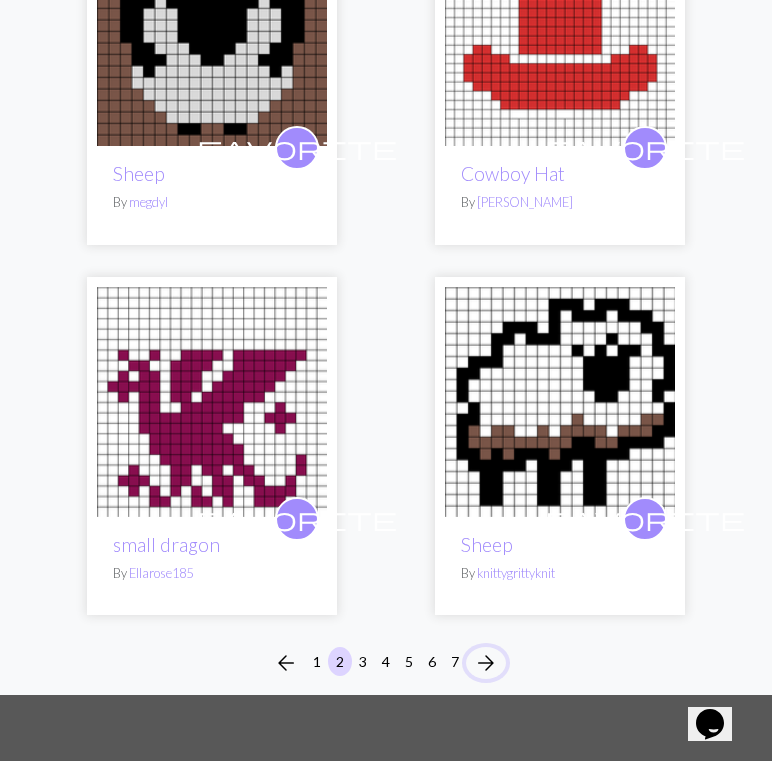 click on "arrow_forward" at bounding box center [486, 663] 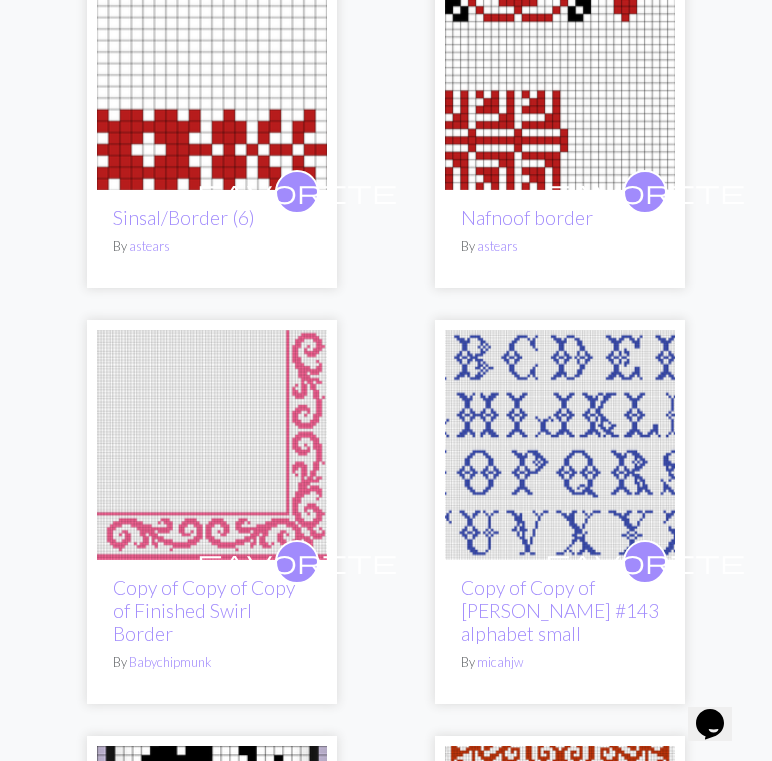 scroll, scrollTop: 723, scrollLeft: 0, axis: vertical 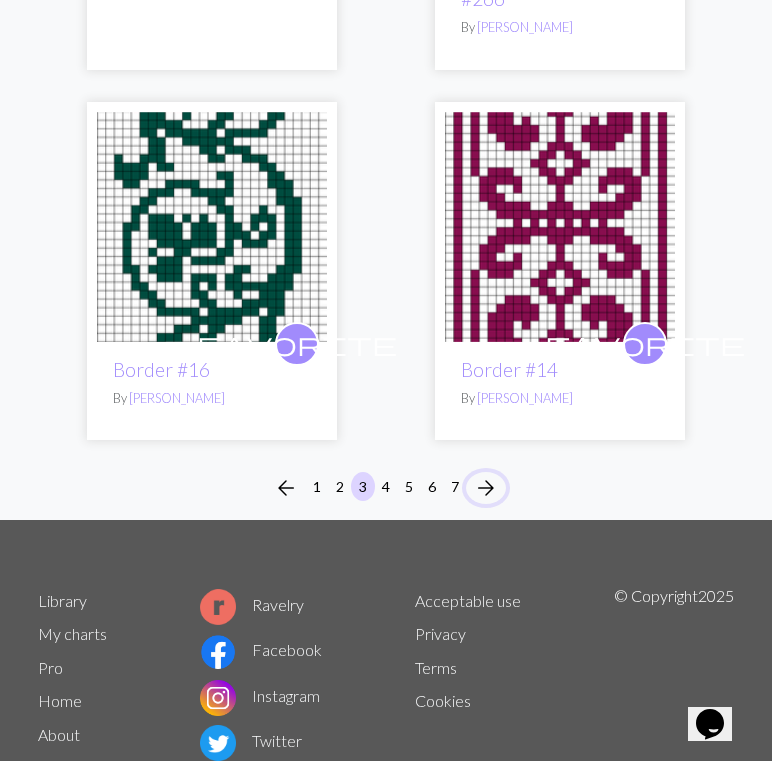 click on "arrow_forward" at bounding box center (486, 488) 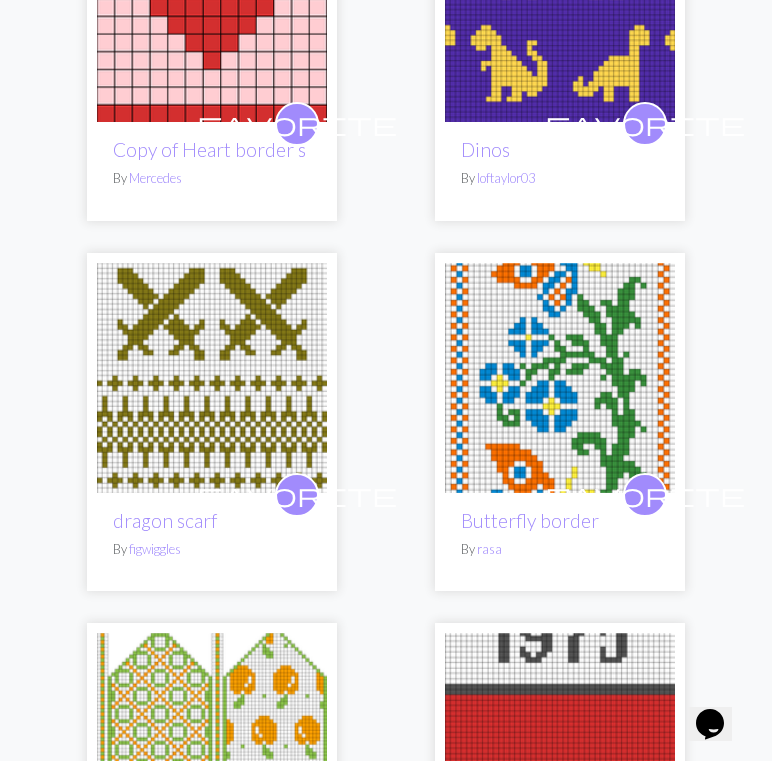 scroll, scrollTop: 7568, scrollLeft: 0, axis: vertical 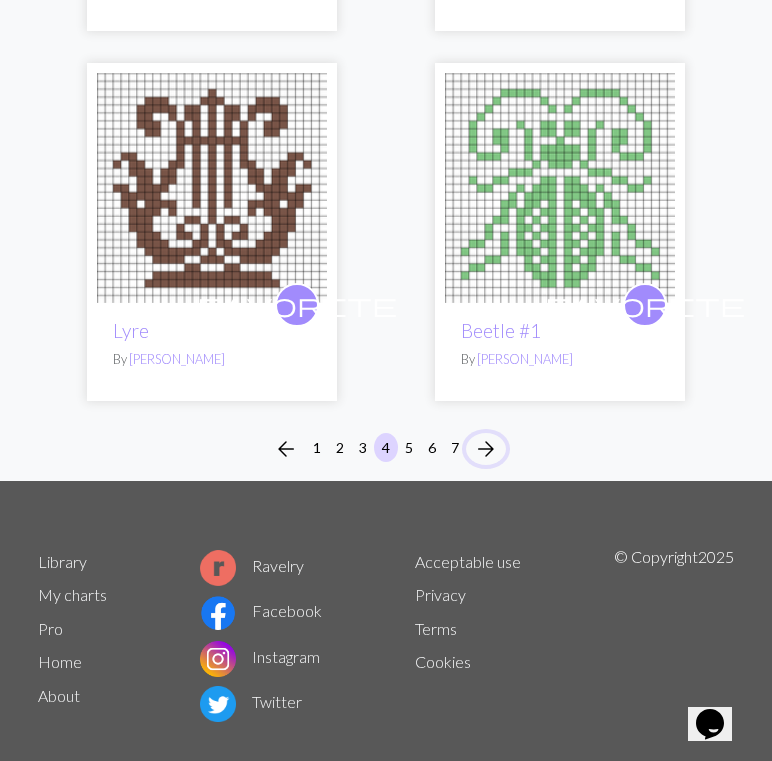click on "arrow_forward" at bounding box center (486, 449) 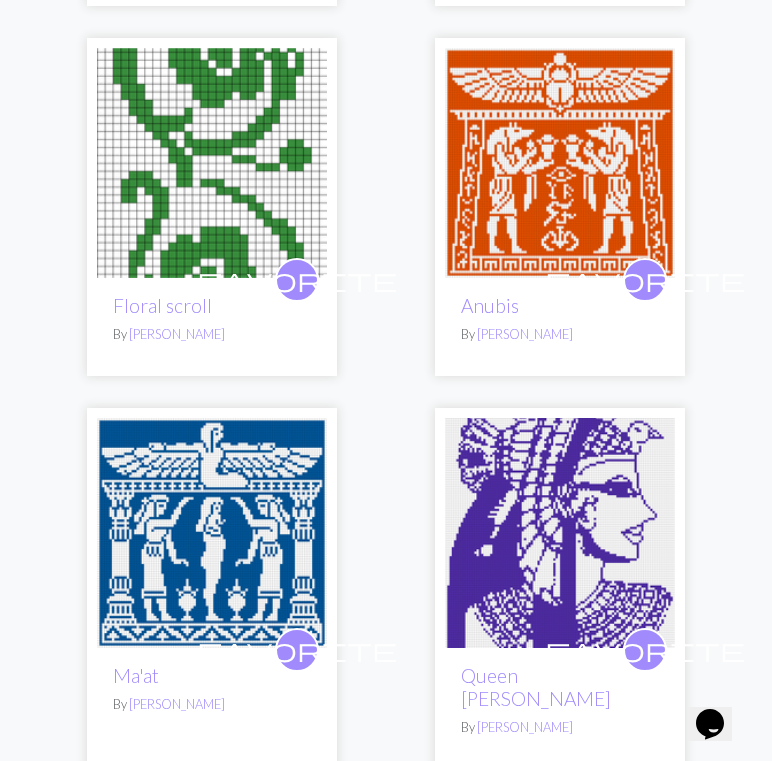 scroll, scrollTop: 2587, scrollLeft: 0, axis: vertical 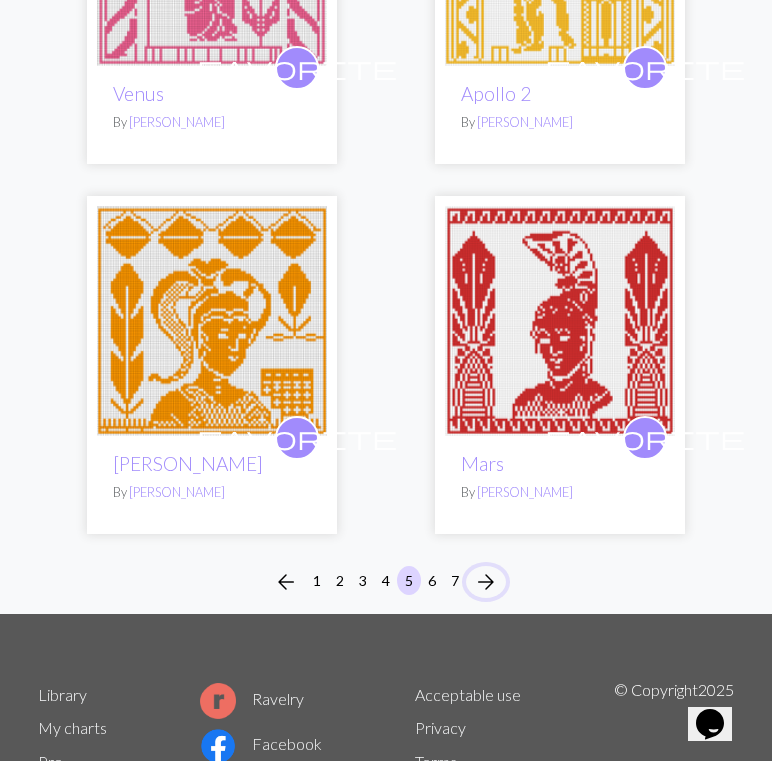 click on "arrow_forward" at bounding box center [486, 582] 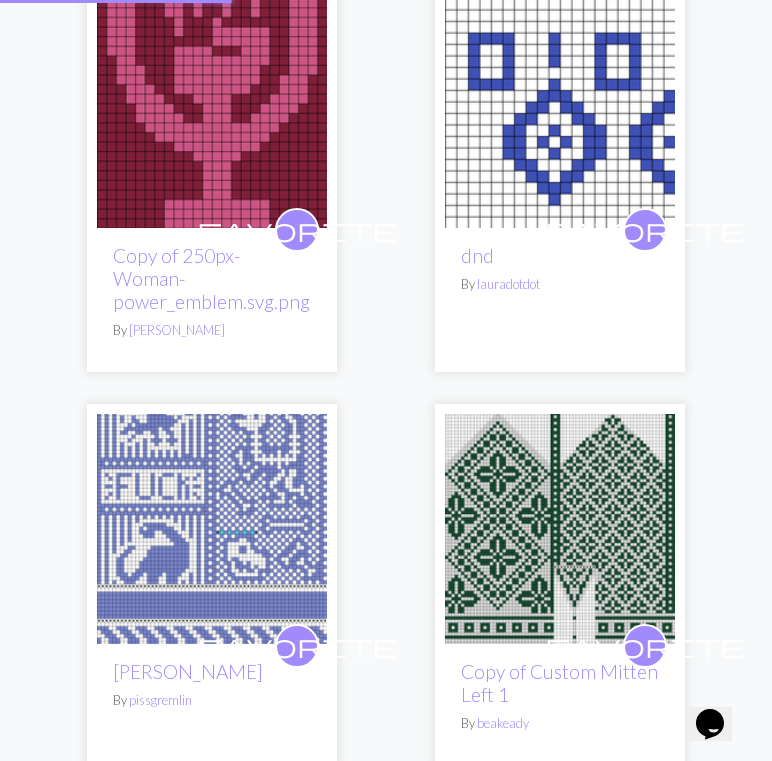 scroll, scrollTop: 0, scrollLeft: 0, axis: both 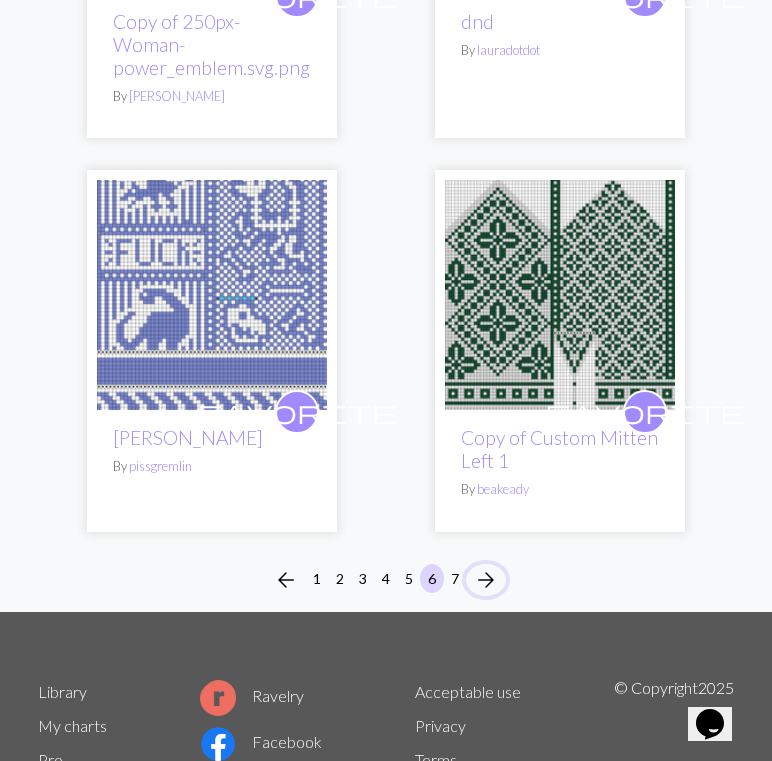 click on "arrow_forward" at bounding box center [486, 580] 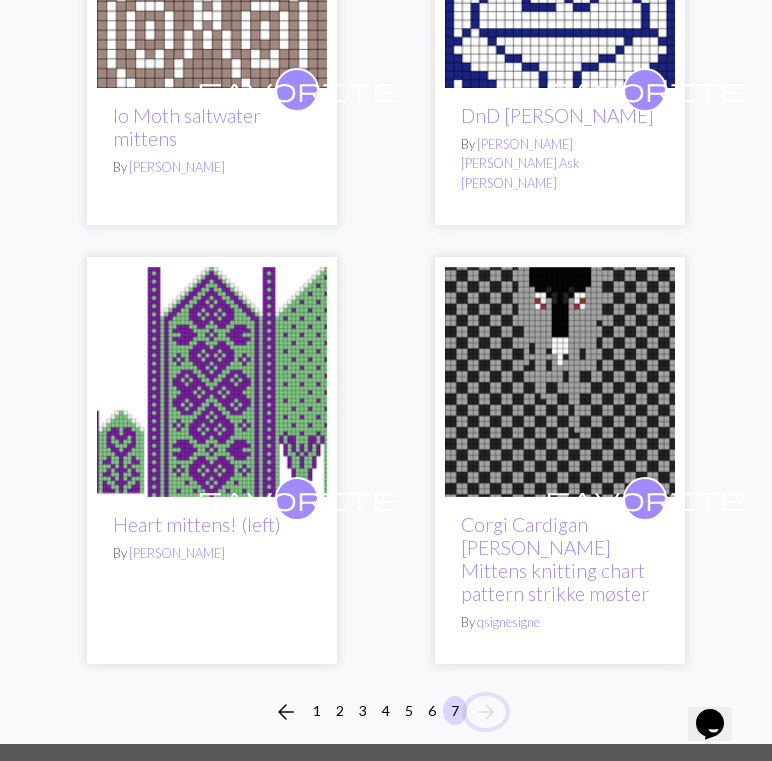 scroll, scrollTop: 449, scrollLeft: 0, axis: vertical 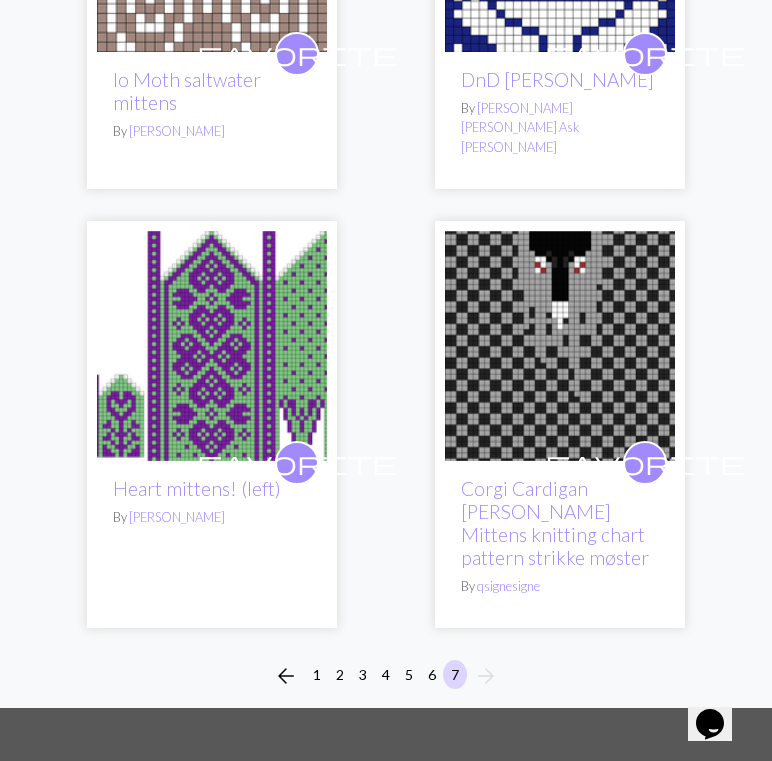 click on "arrow_forward" at bounding box center (486, 676) 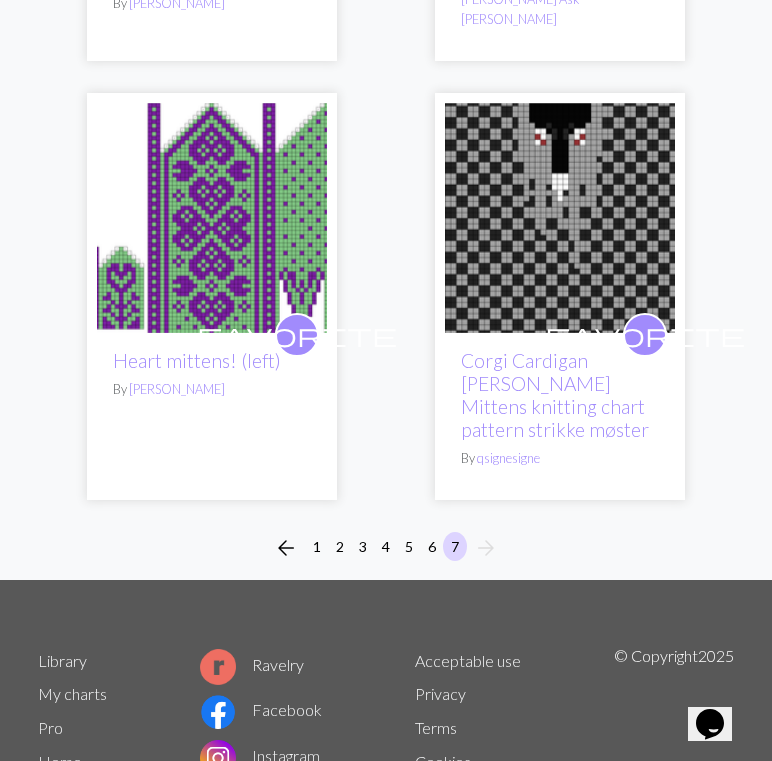 scroll, scrollTop: 622, scrollLeft: 0, axis: vertical 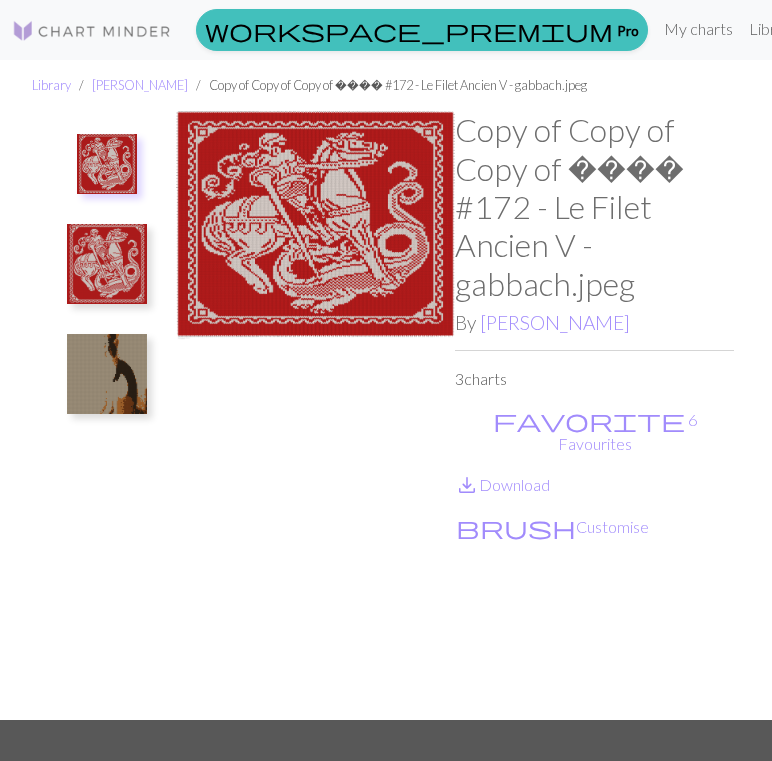 click at bounding box center [107, 374] 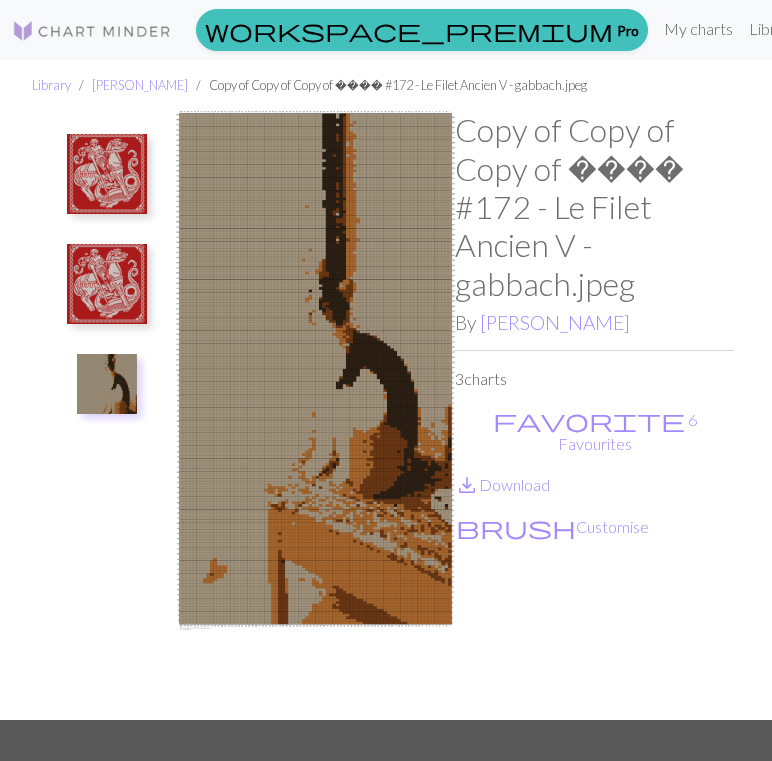 click at bounding box center (107, 384) 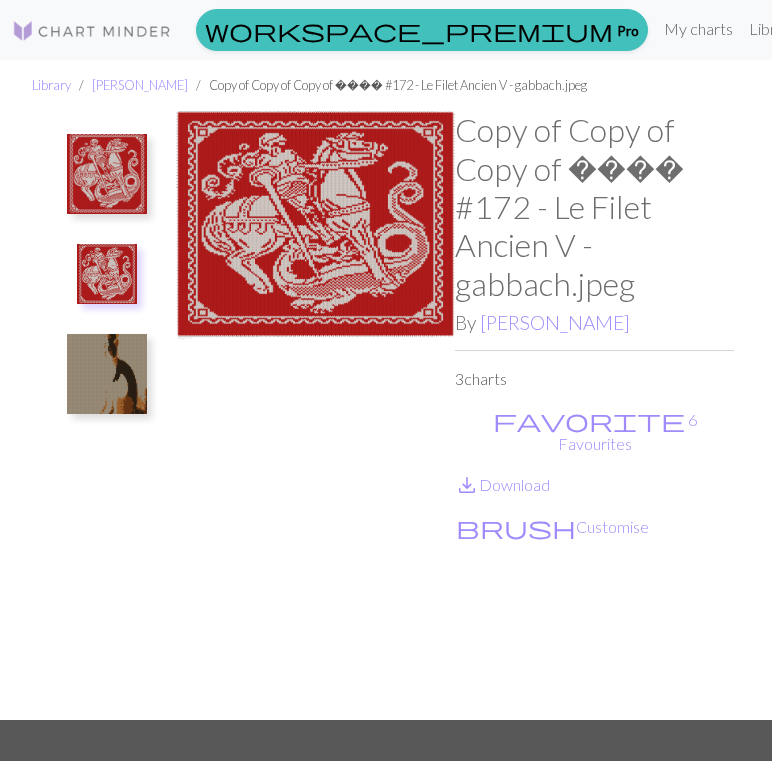 click at bounding box center [107, 174] 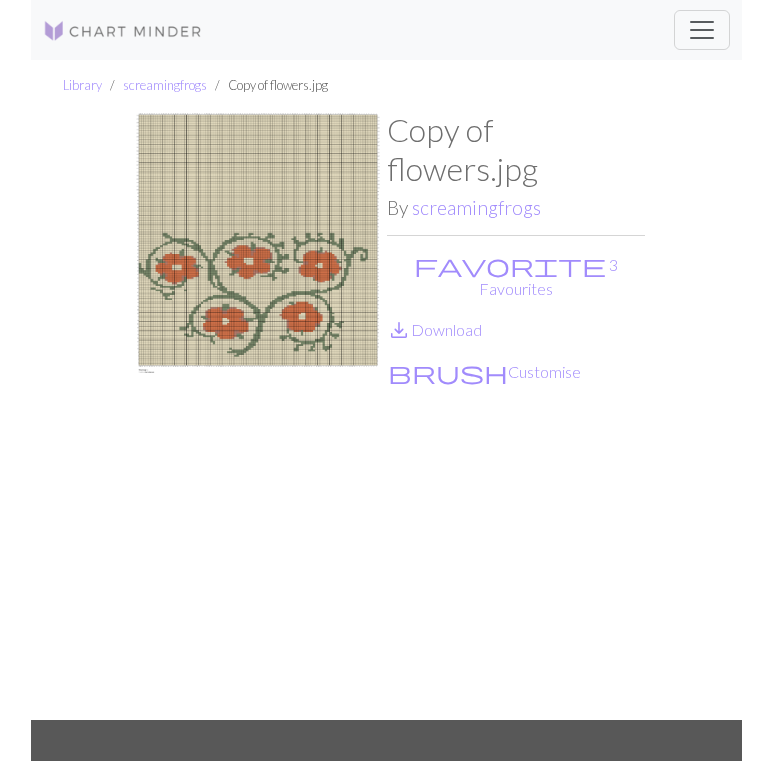 scroll, scrollTop: 0, scrollLeft: 0, axis: both 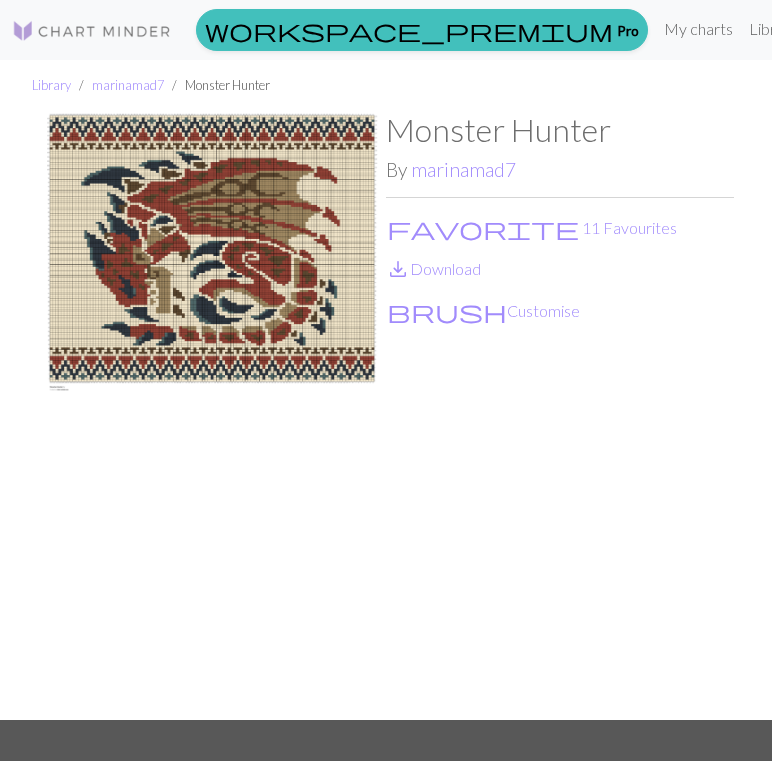 click on "Monster Hunter By   marinamad7 favorite   11 Favourites save_alt  Download brush Customise" at bounding box center [560, 415] 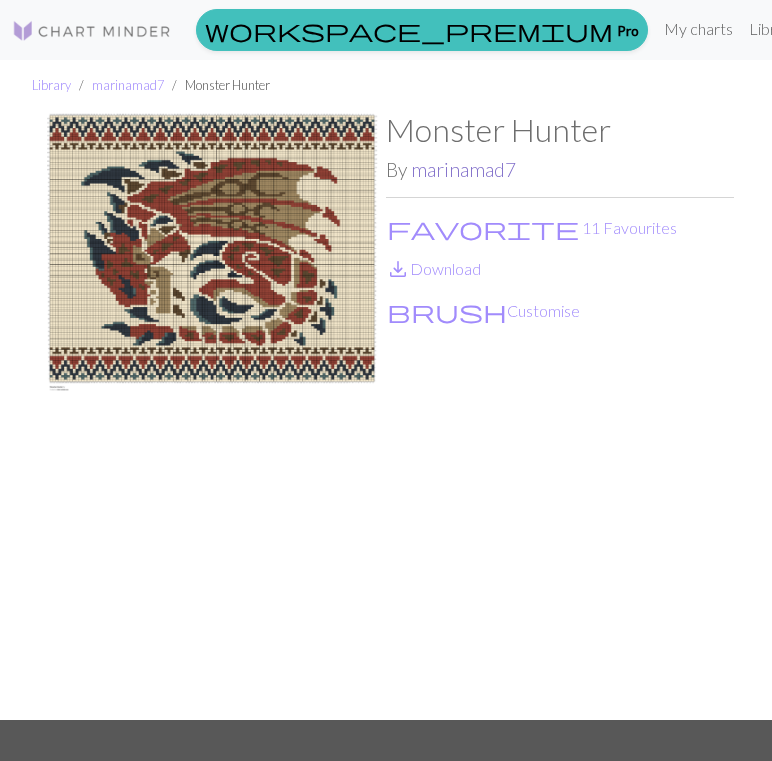 click on "marinamad7" at bounding box center (463, 169) 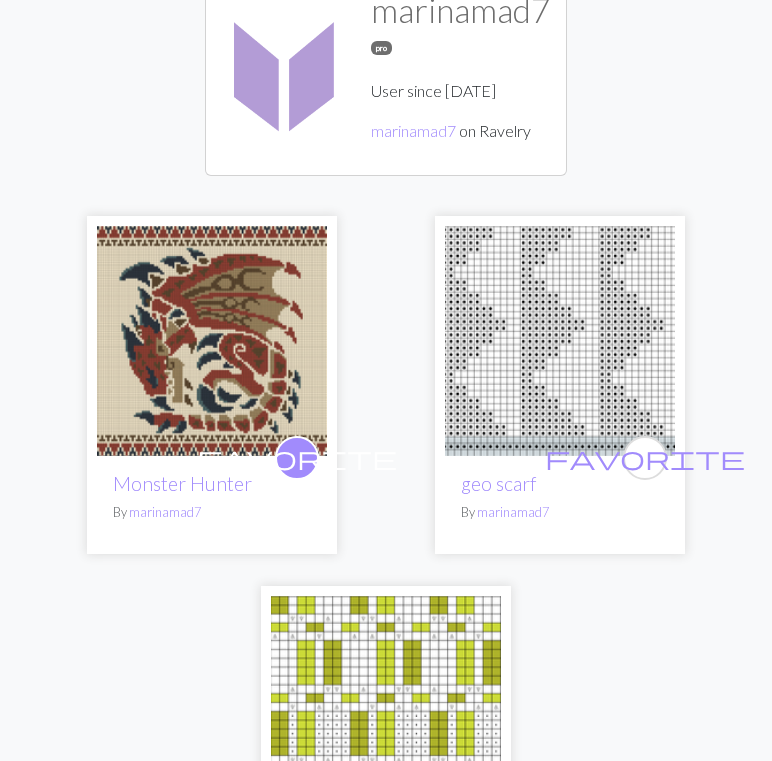 scroll, scrollTop: 0, scrollLeft: 0, axis: both 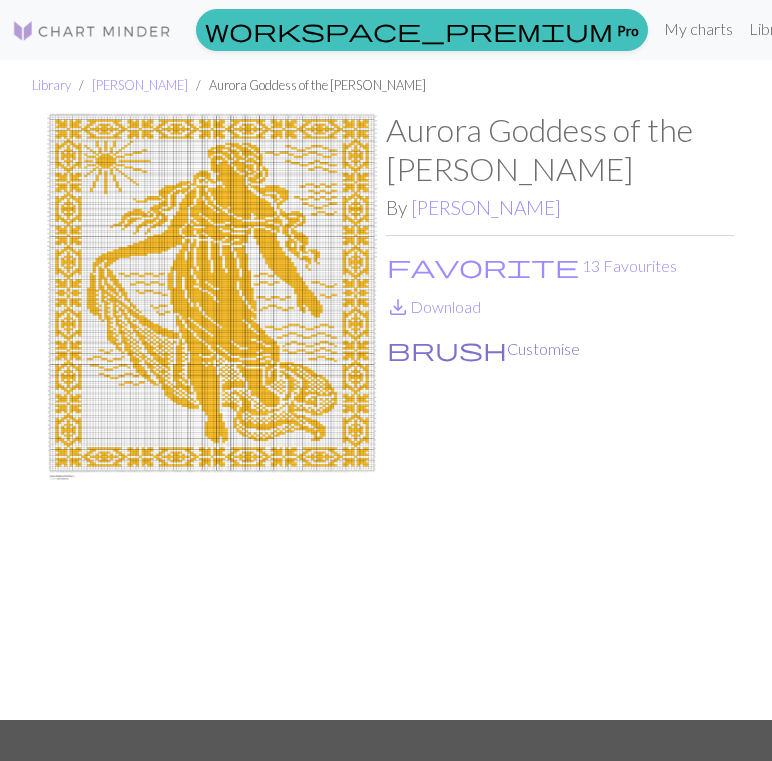 click on "brush Customise" at bounding box center [483, 349] 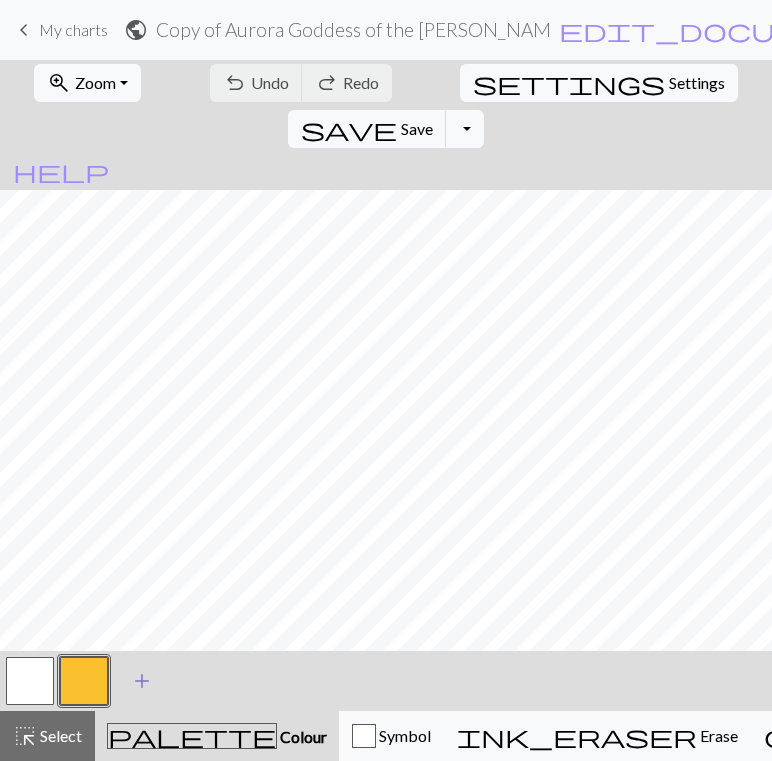 click on "add" at bounding box center [142, 681] 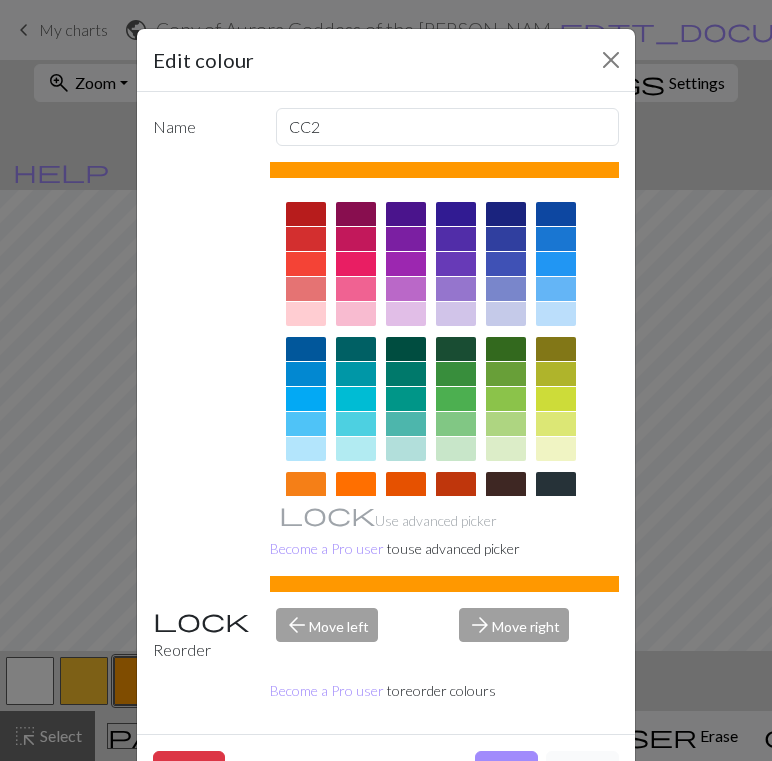 click on "Cancel" at bounding box center (582, 770) 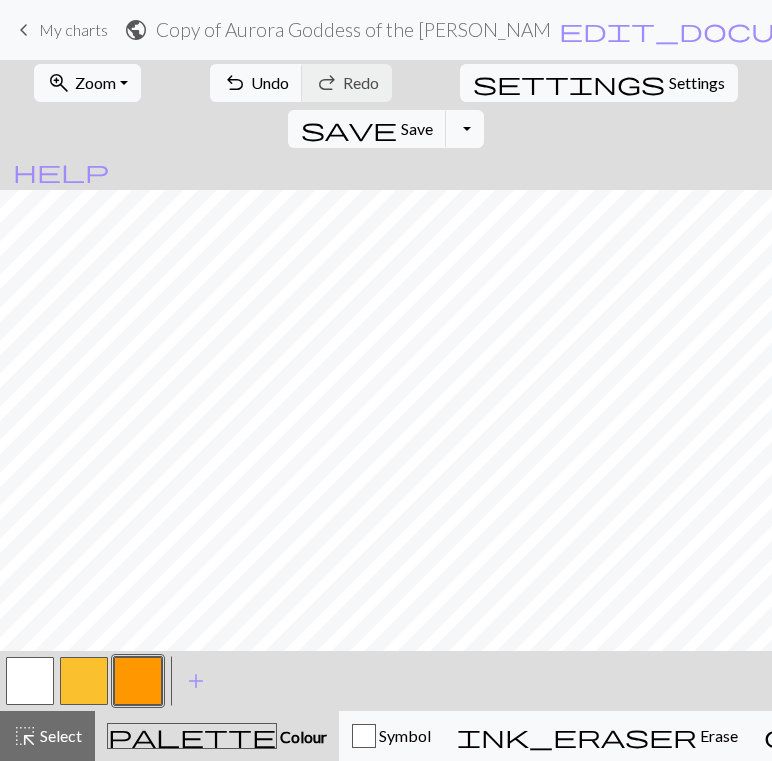 click at bounding box center [84, 681] 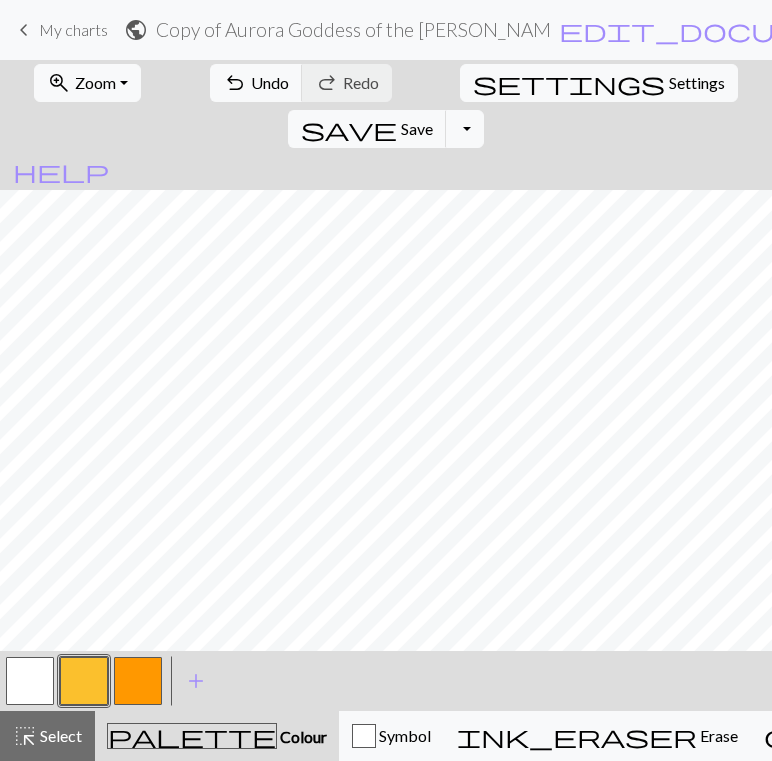 click at bounding box center [84, 681] 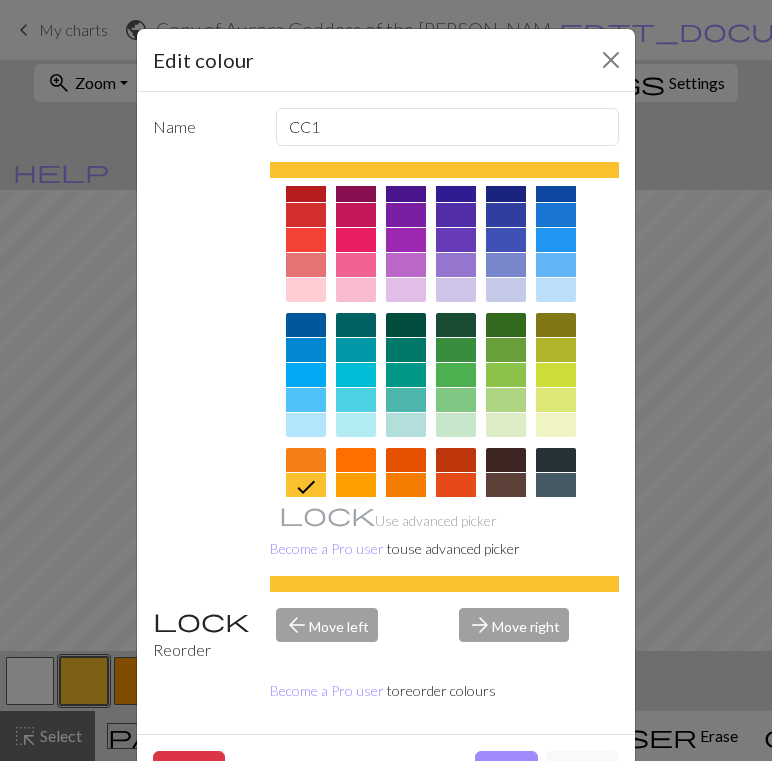 scroll, scrollTop: 46, scrollLeft: 0, axis: vertical 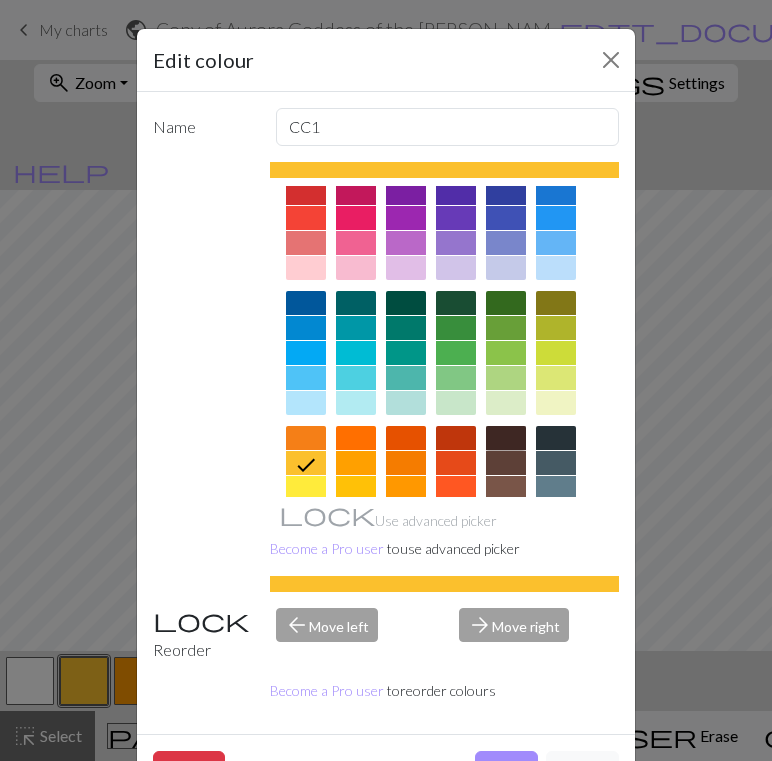 click at bounding box center [506, 438] 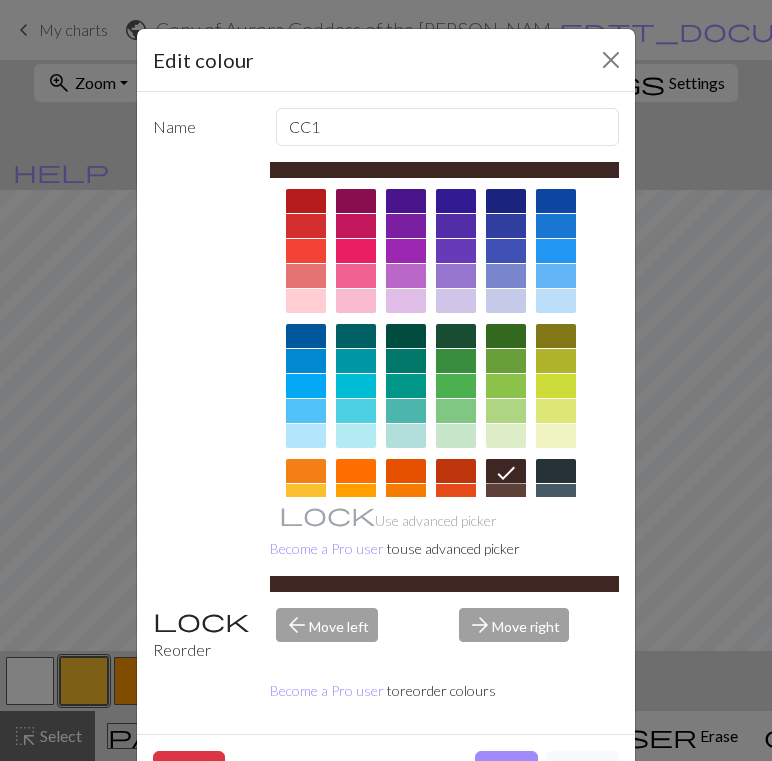 scroll, scrollTop: 0, scrollLeft: 0, axis: both 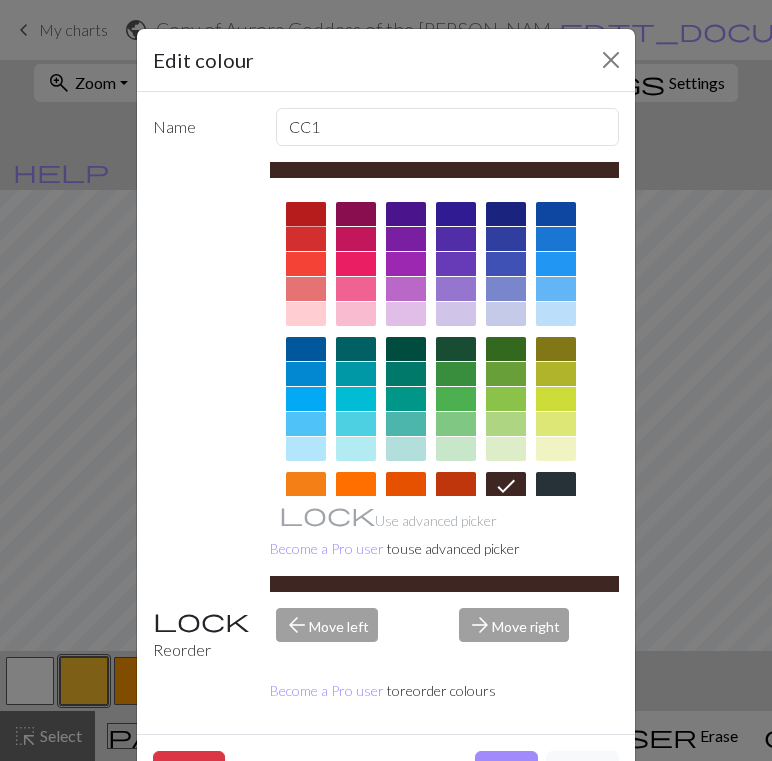 click at bounding box center (306, 214) 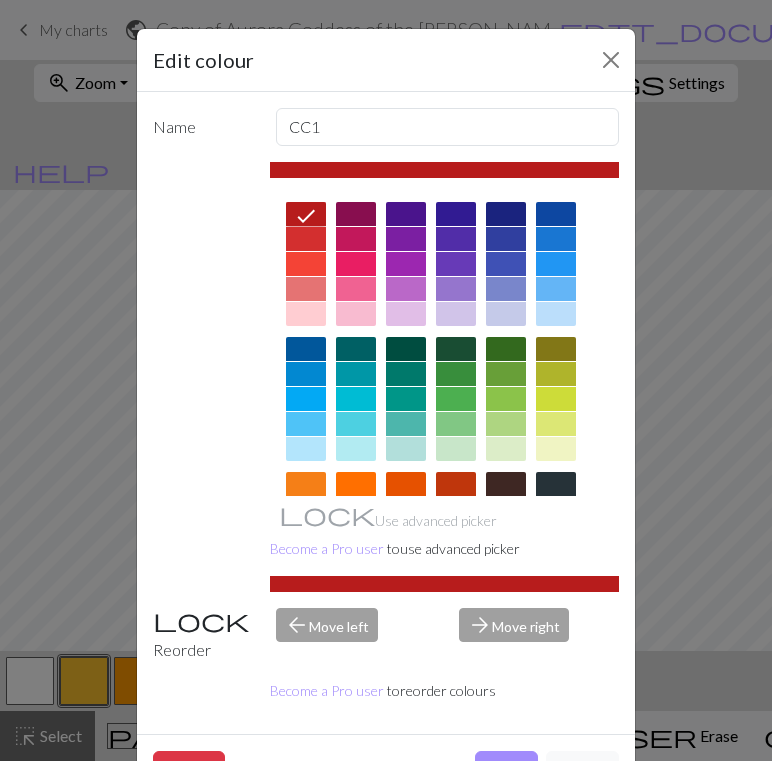 scroll, scrollTop: 18, scrollLeft: 0, axis: vertical 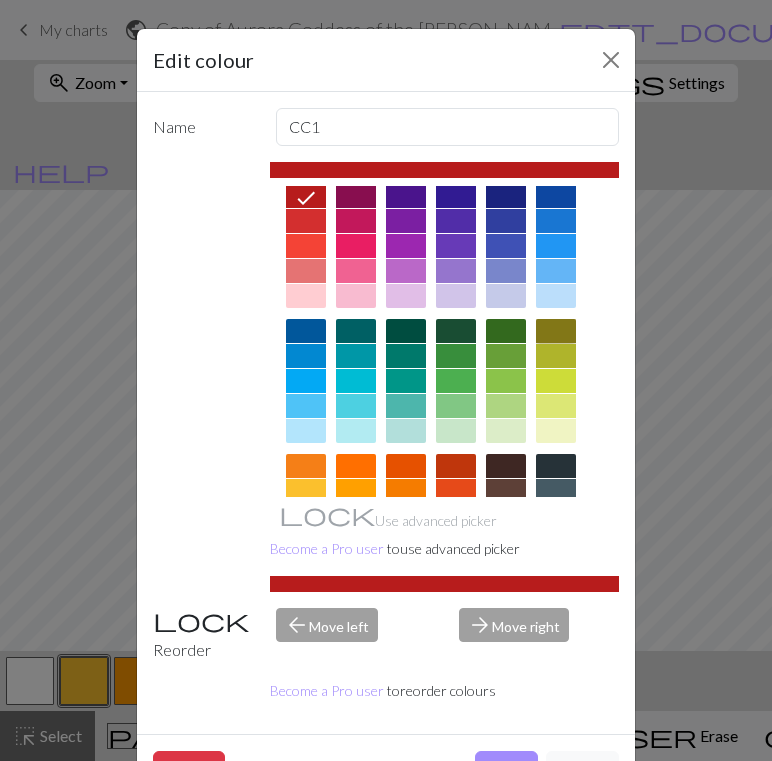 click at bounding box center (556, 331) 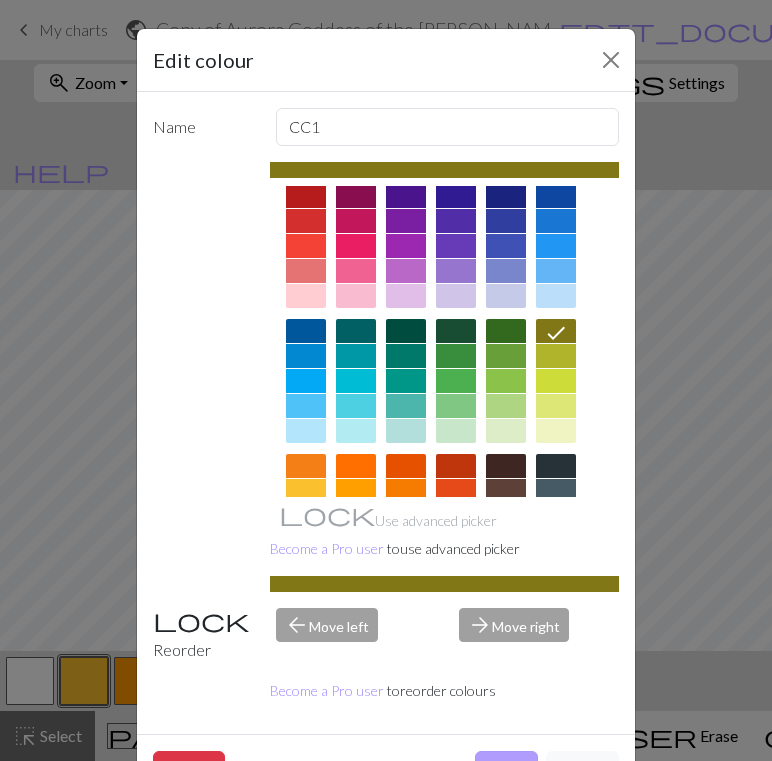 click on "Done" at bounding box center [506, 770] 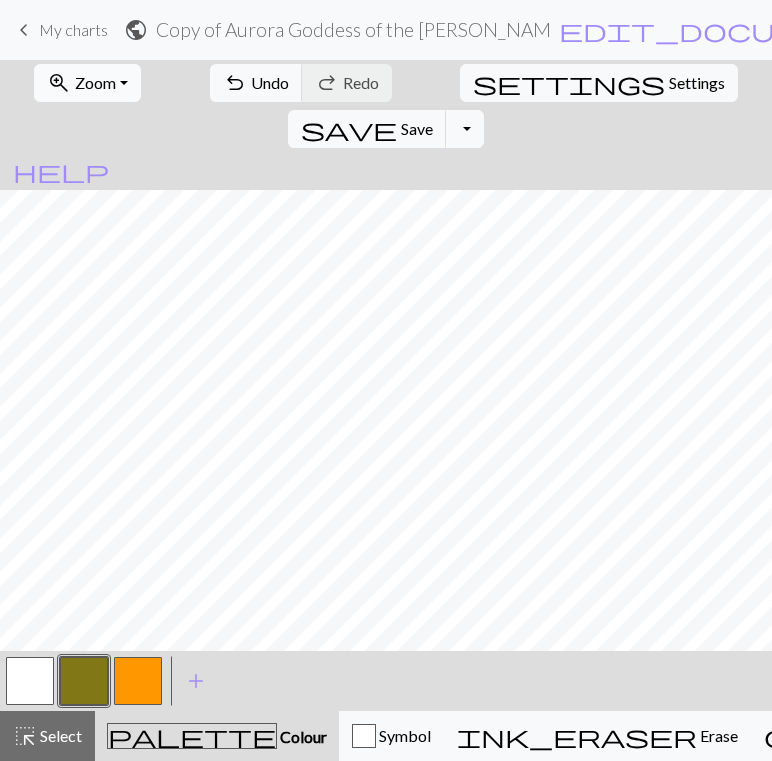 click on "zoom_in Zoom Zoom" at bounding box center [87, 83] 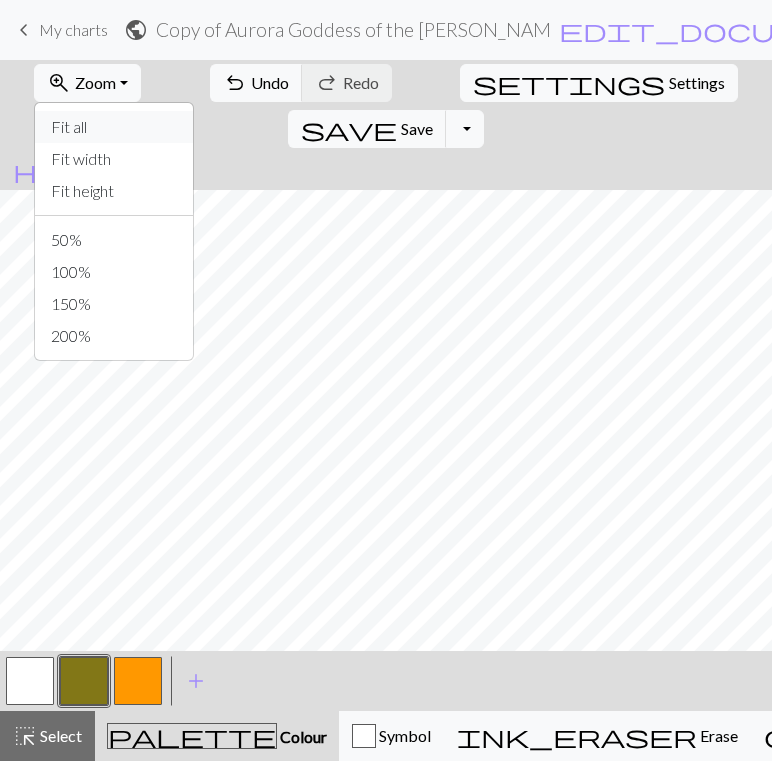 click on "Fit all" at bounding box center (114, 127) 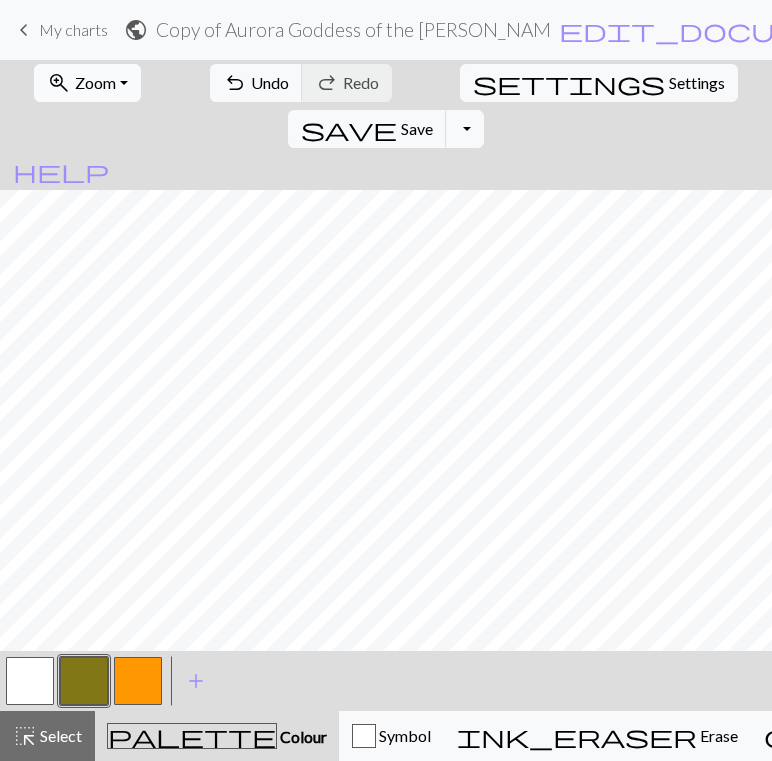 click on "zoom_in Zoom Zoom" at bounding box center [87, 83] 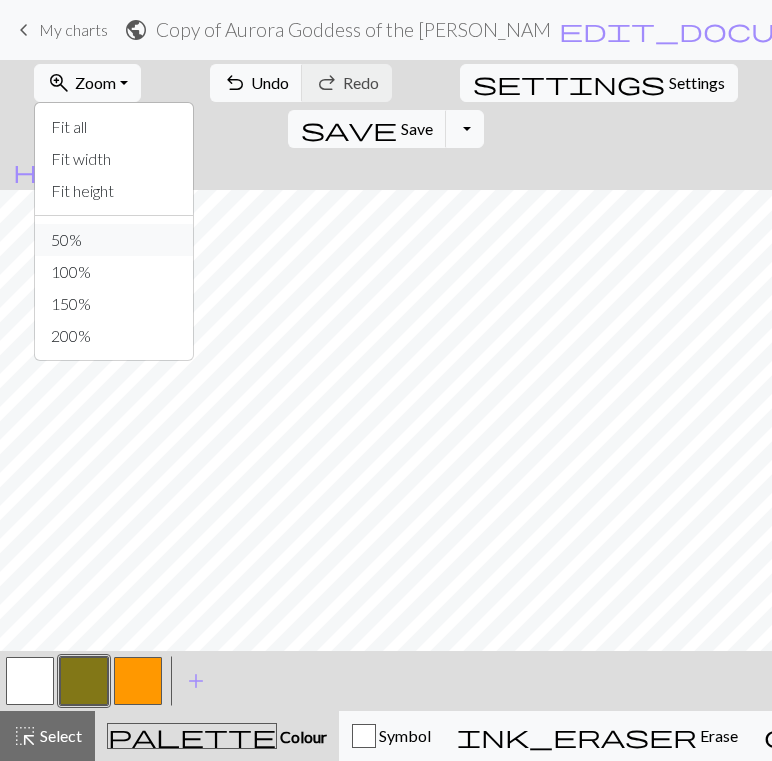 click on "50%" at bounding box center [114, 240] 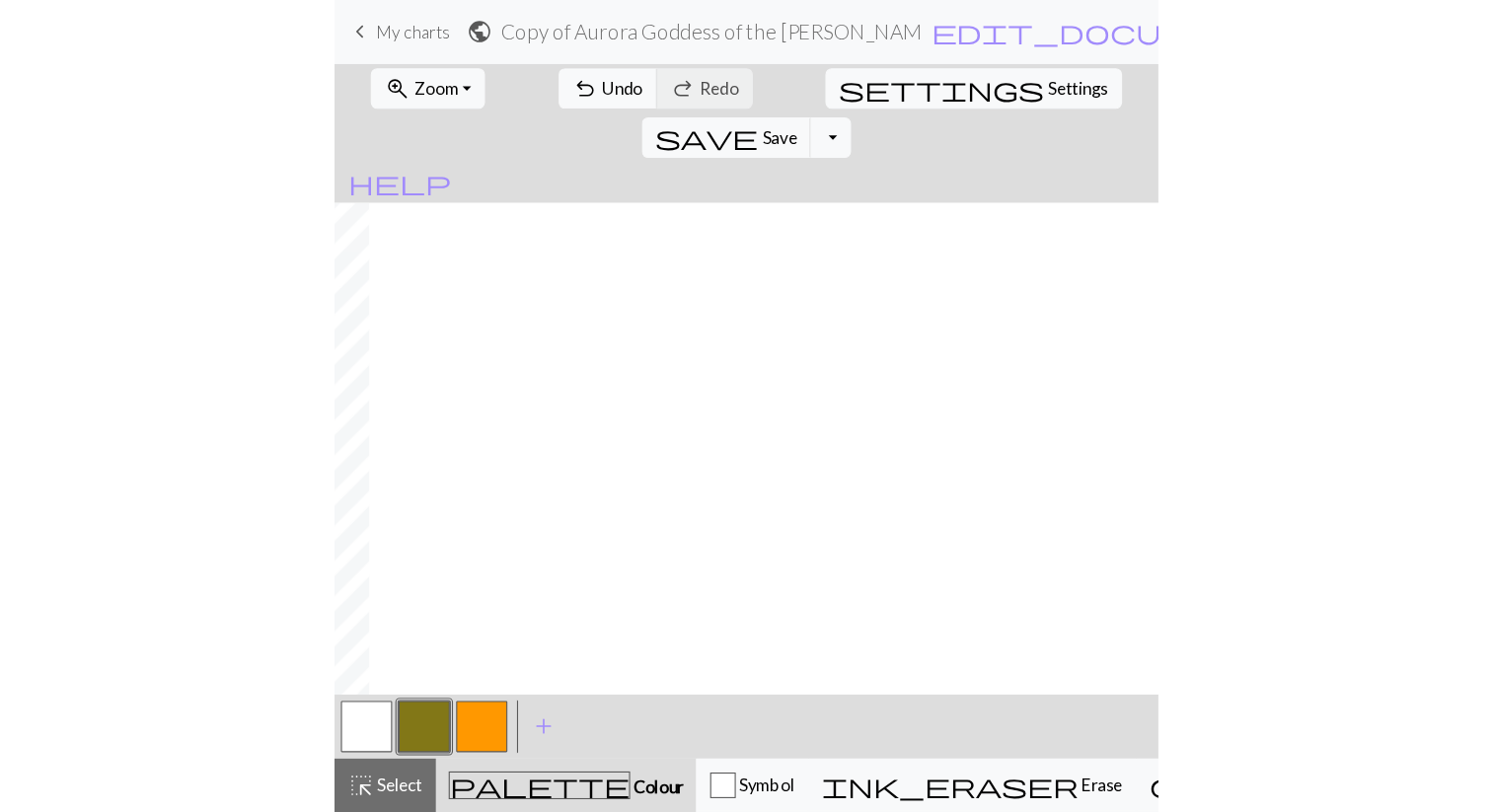 scroll, scrollTop: 987, scrollLeft: 70, axis: both 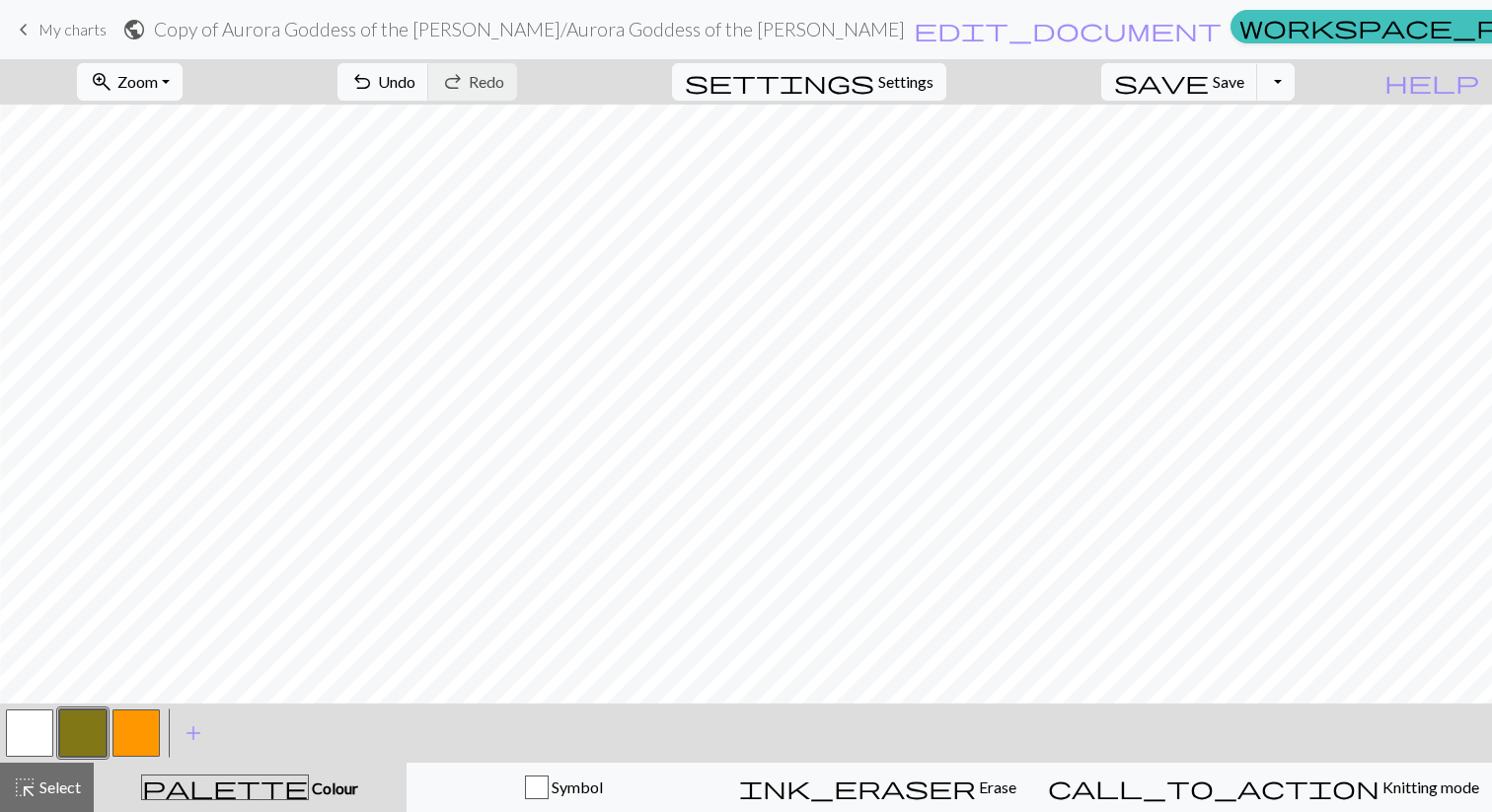 click on "zoom_in Zoom Zoom" at bounding box center (129, 82) 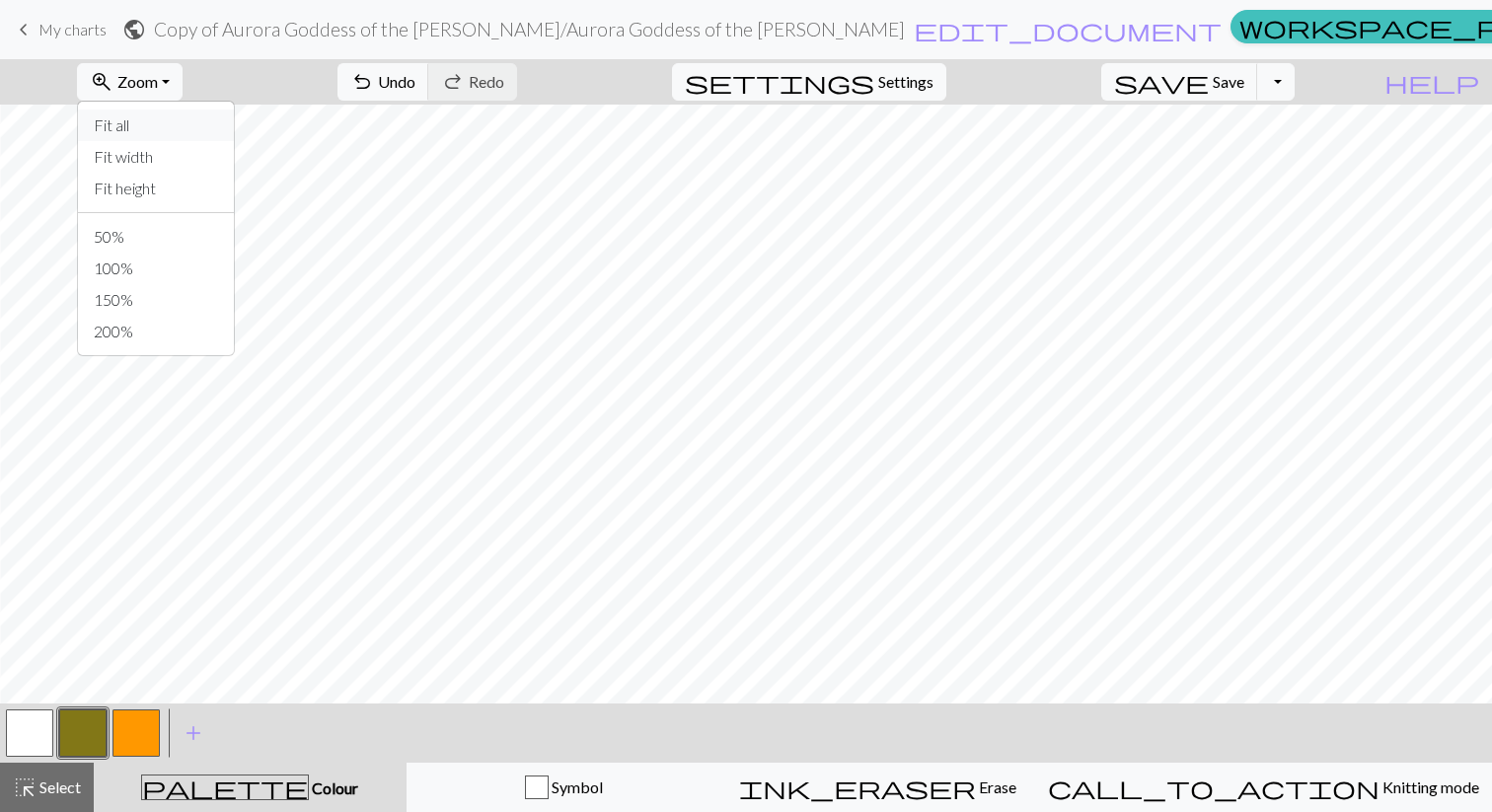 click on "Fit all" at bounding box center (156, 125) 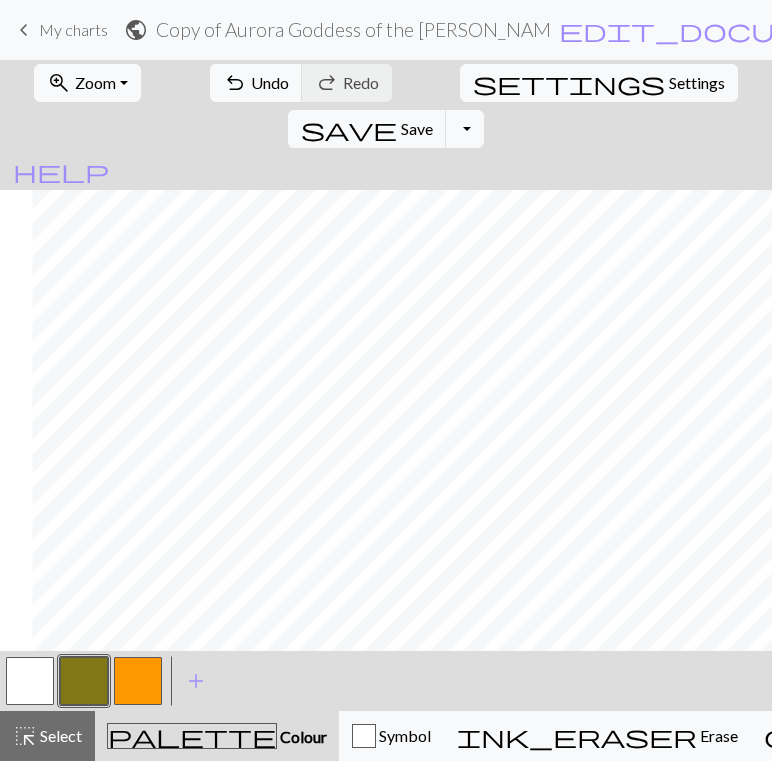 scroll, scrollTop: 1133, scrollLeft: 676, axis: both 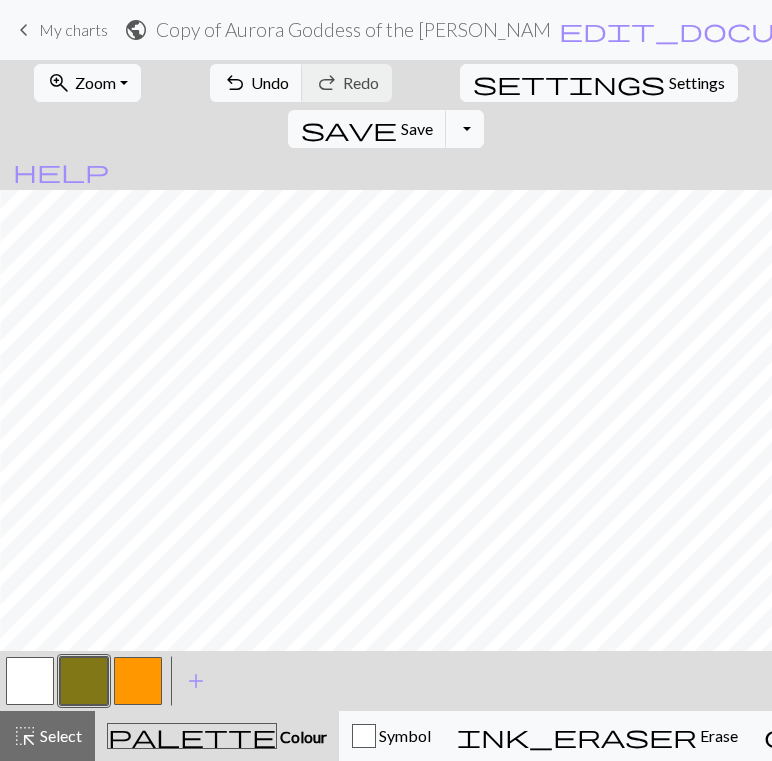 click at bounding box center (84, 681) 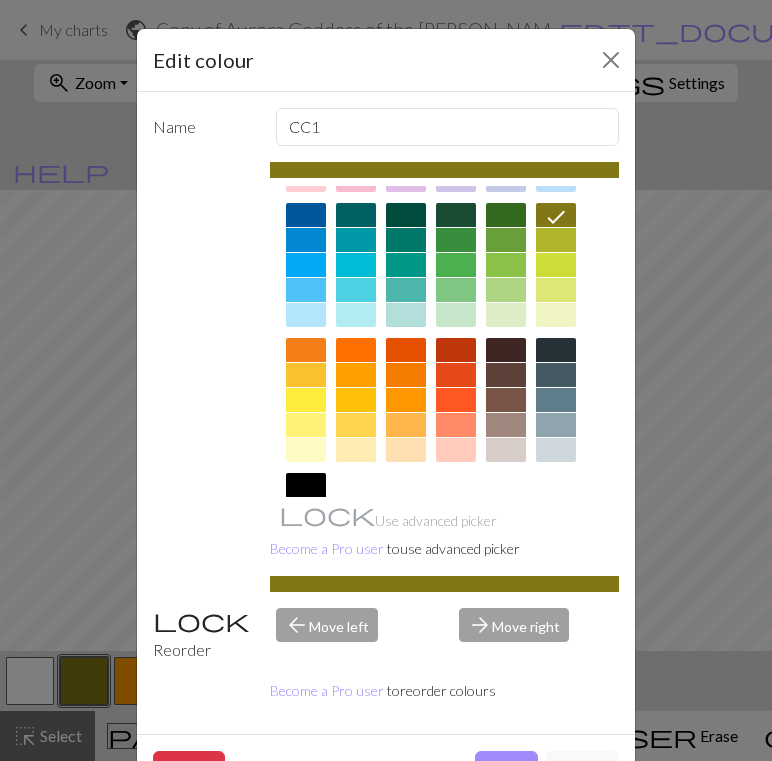 scroll, scrollTop: 141, scrollLeft: 0, axis: vertical 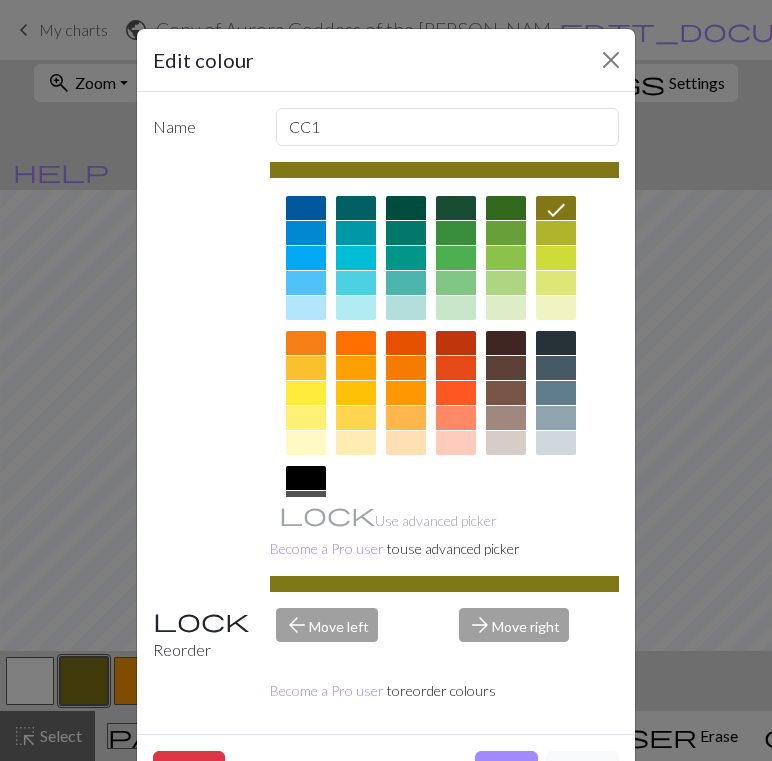 click at bounding box center (306, 343) 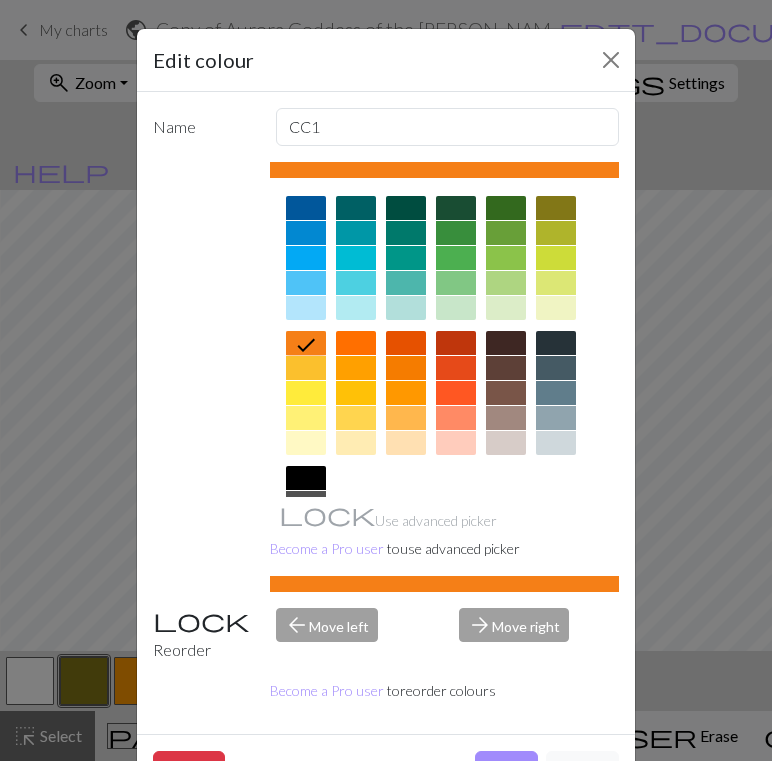 click at bounding box center (306, 368) 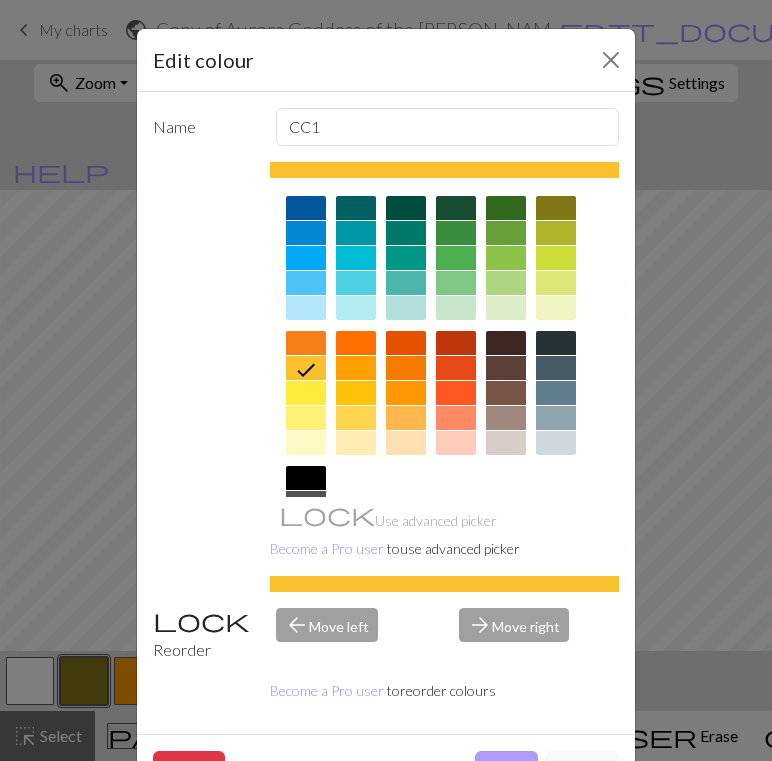 click on "Done" at bounding box center (506, 770) 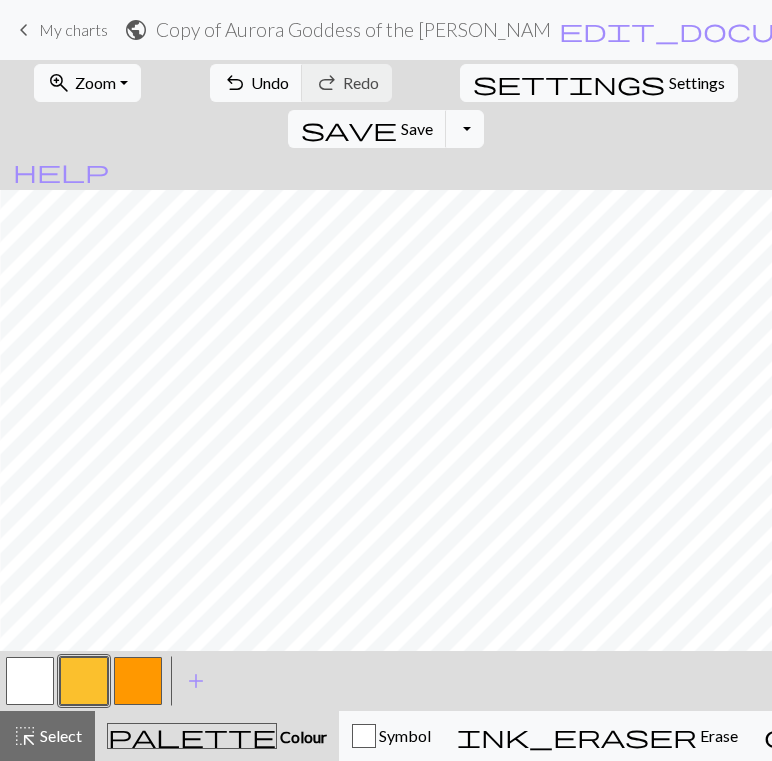click at bounding box center (84, 681) 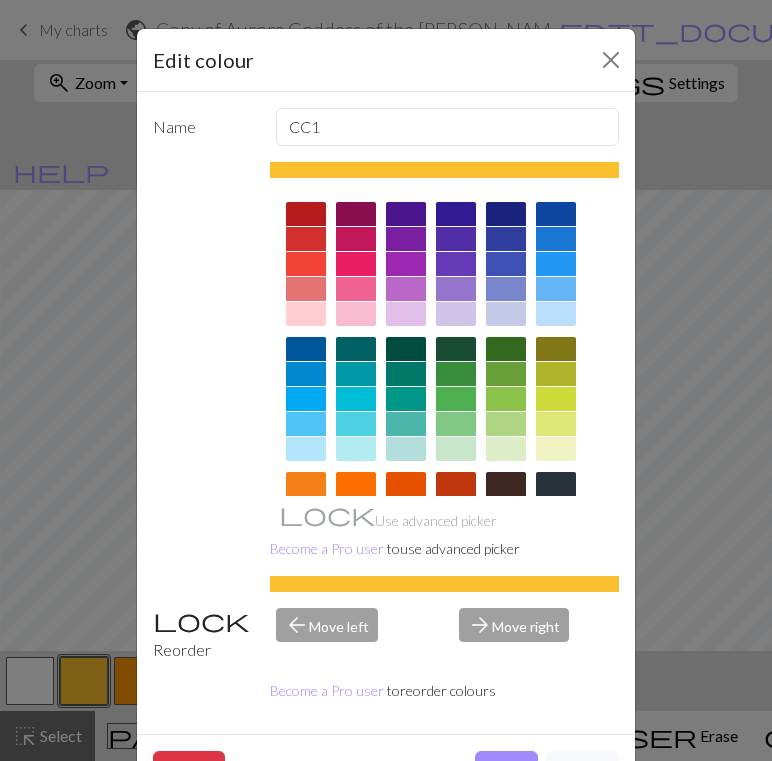 click at bounding box center (456, 349) 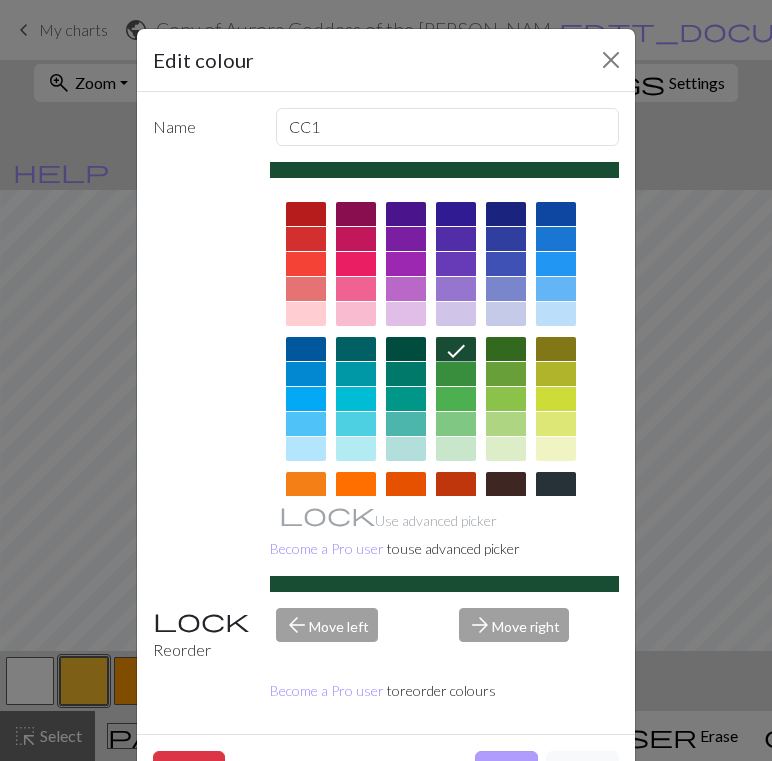 click on "Done" at bounding box center [506, 770] 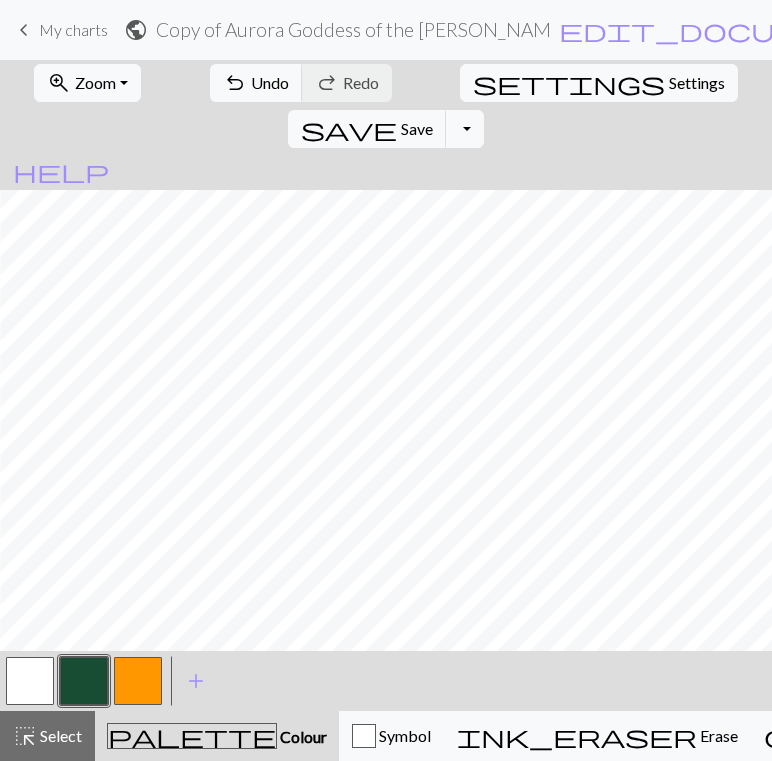 click at bounding box center (84, 681) 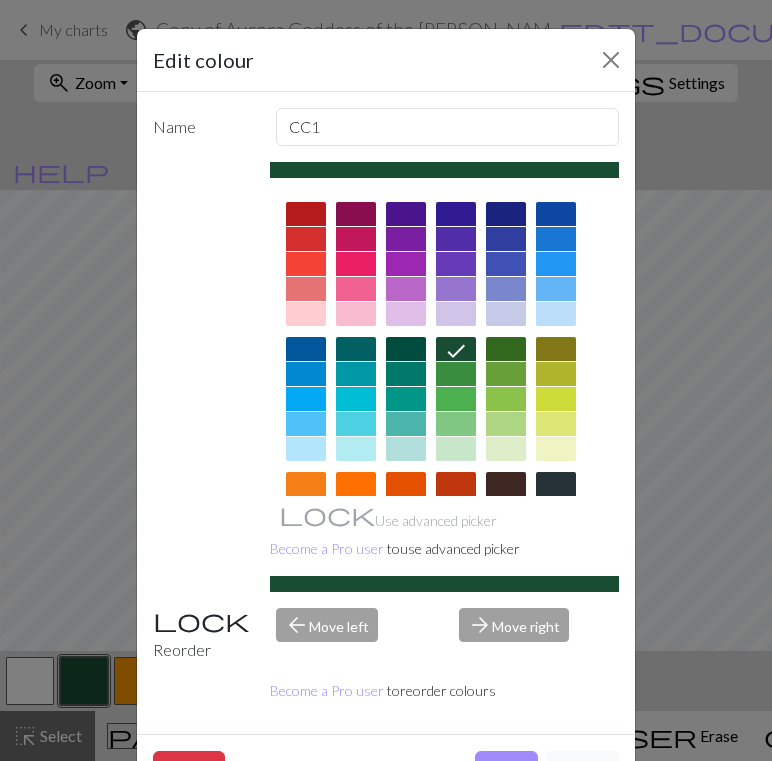 scroll, scrollTop: 2, scrollLeft: 0, axis: vertical 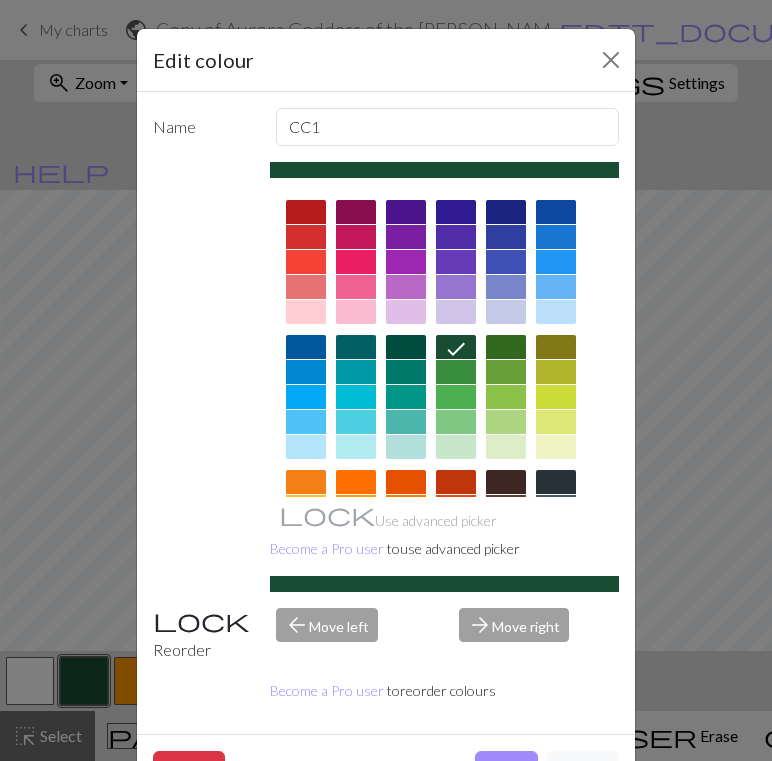 click at bounding box center (506, 212) 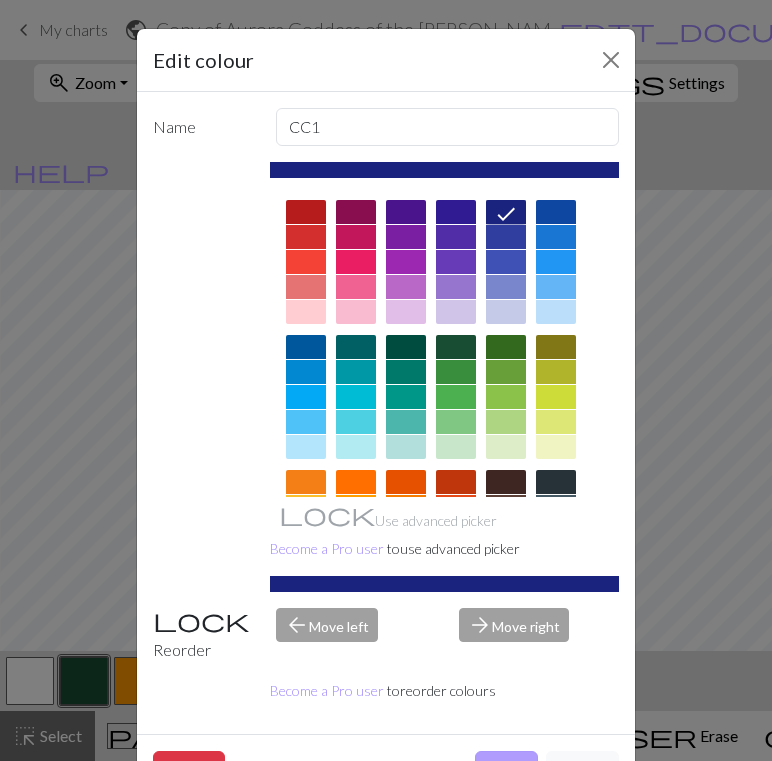 click on "Done" at bounding box center [506, 770] 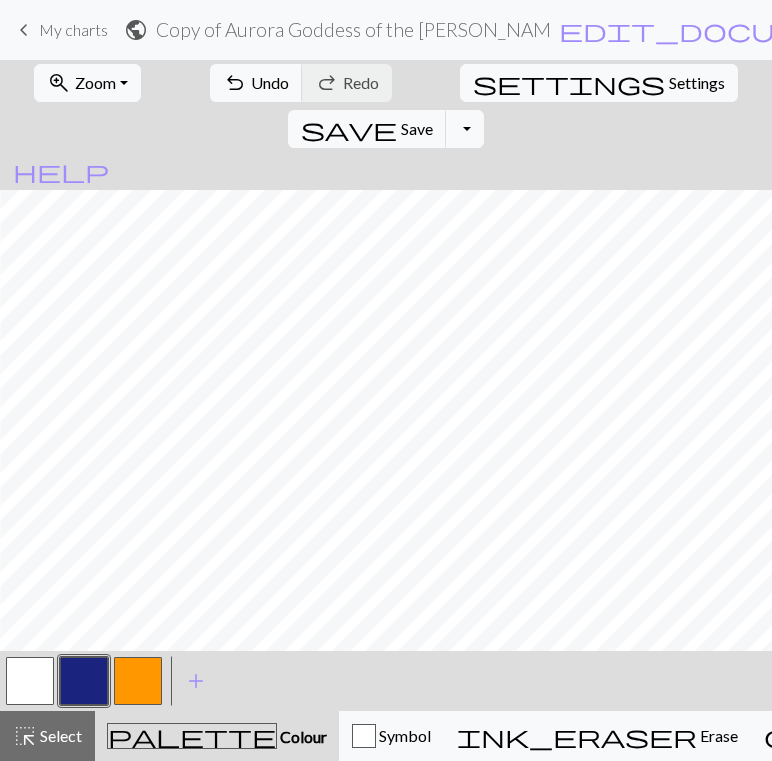 click at bounding box center [30, 681] 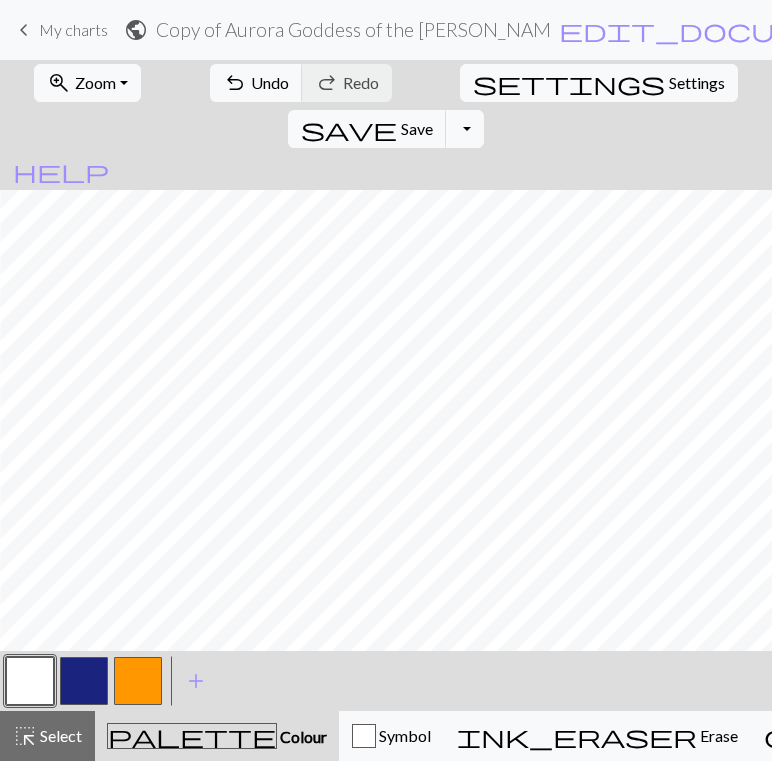 click at bounding box center [30, 681] 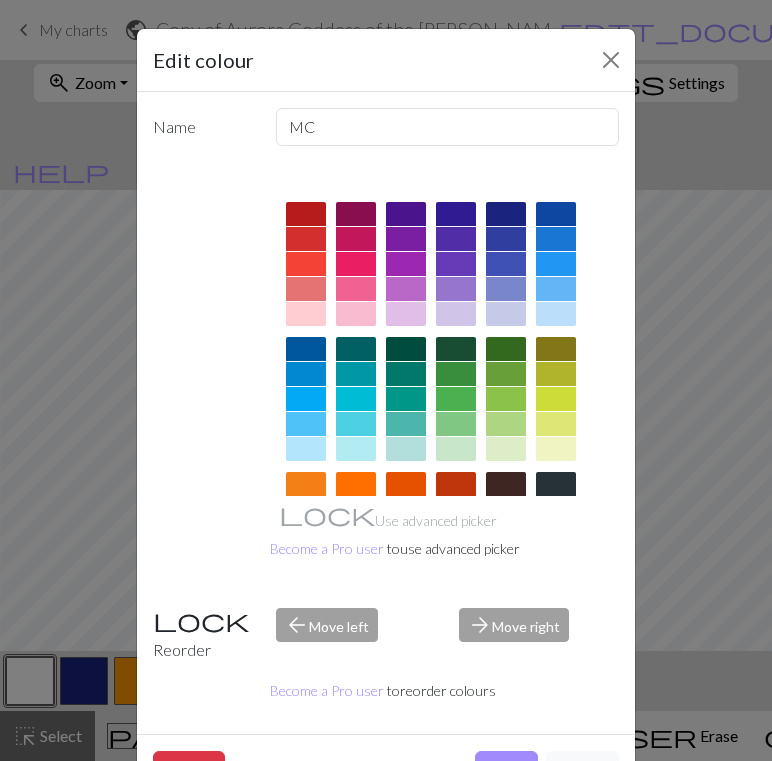 click at bounding box center (556, 399) 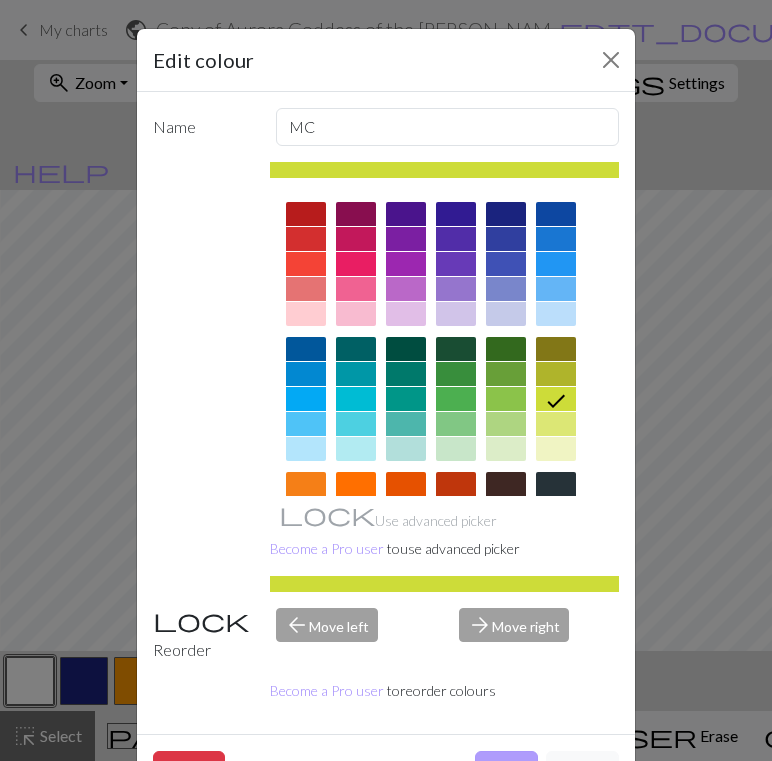 click on "Done" at bounding box center (506, 770) 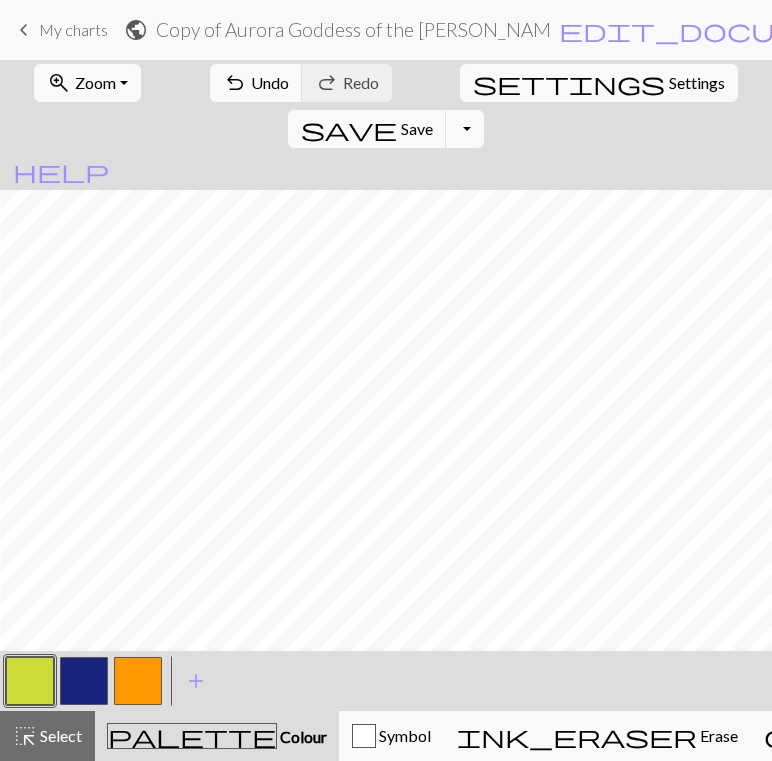 click at bounding box center (84, 681) 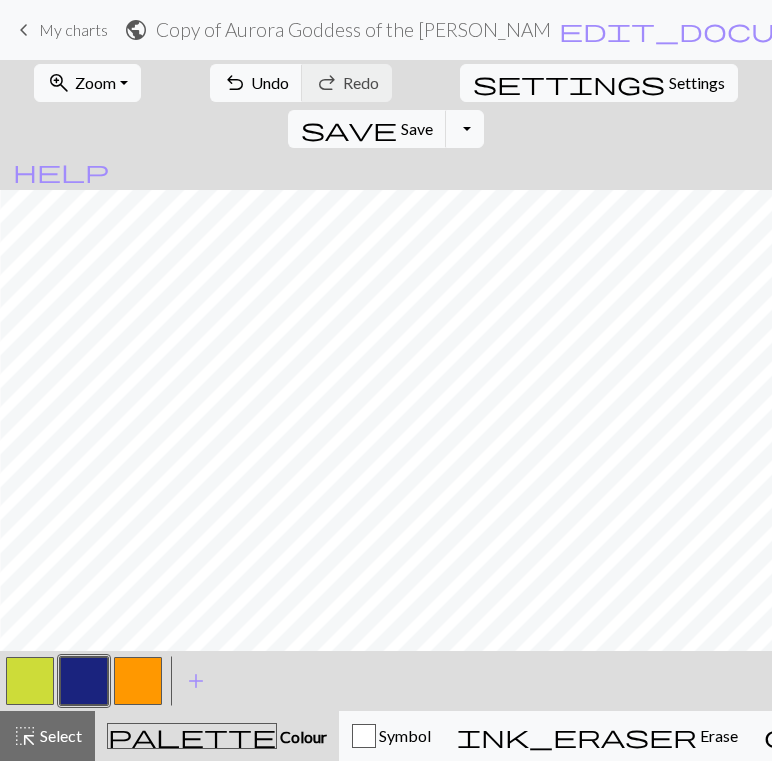 click at bounding box center [84, 681] 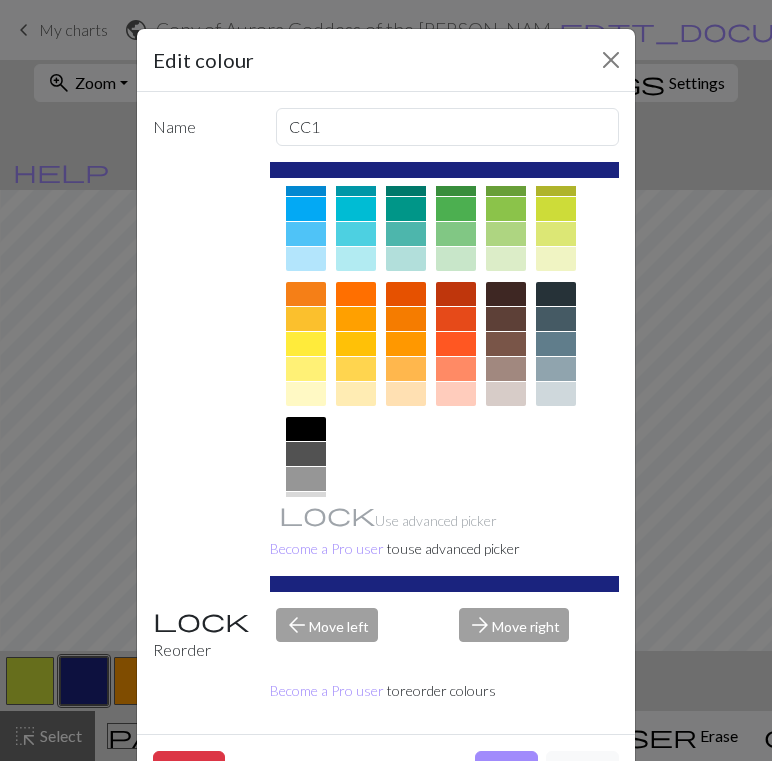 scroll, scrollTop: 257, scrollLeft: 0, axis: vertical 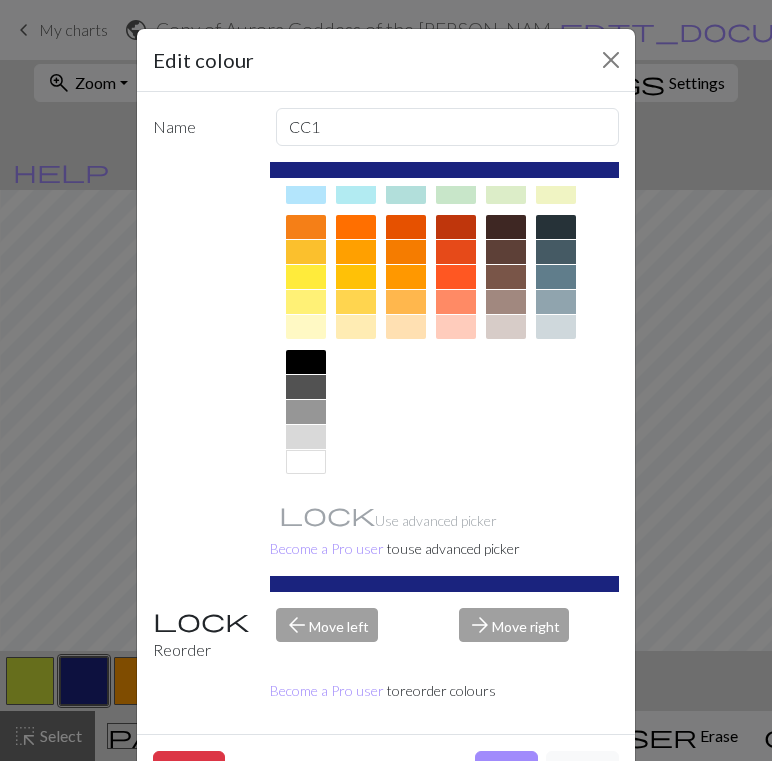 click at bounding box center [306, 327] 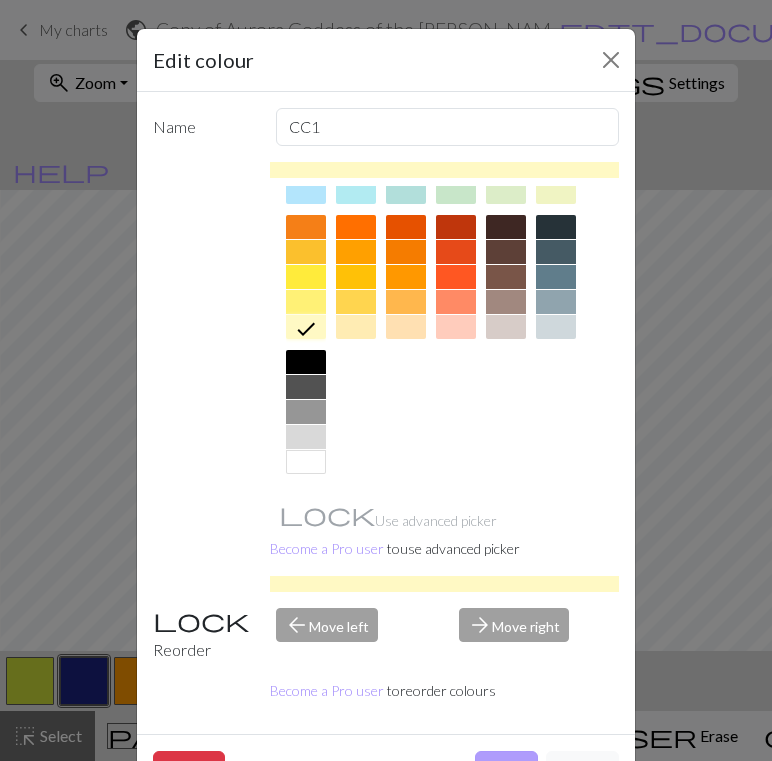 click on "Done" at bounding box center [506, 770] 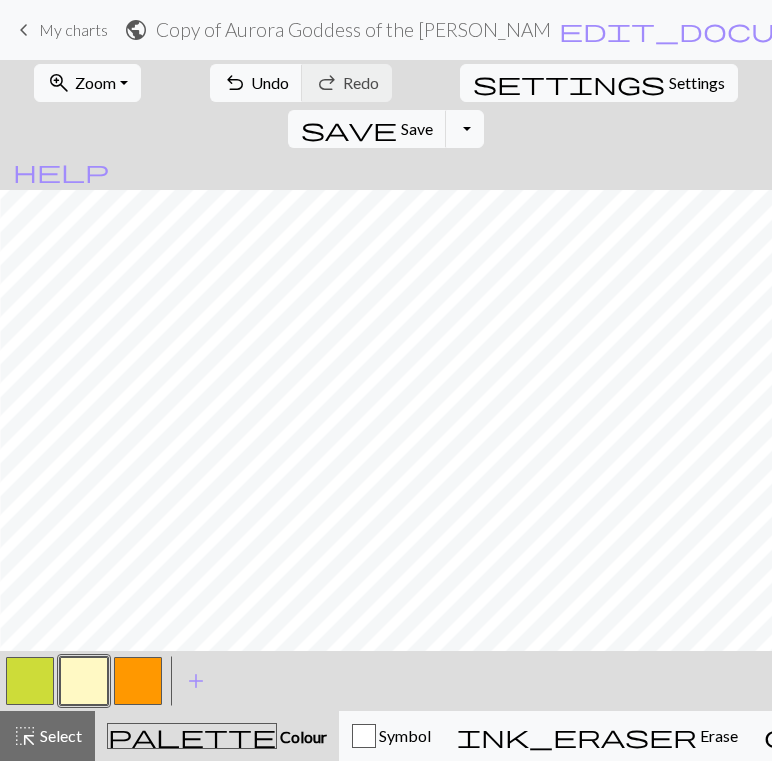 scroll, scrollTop: 0, scrollLeft: 126, axis: horizontal 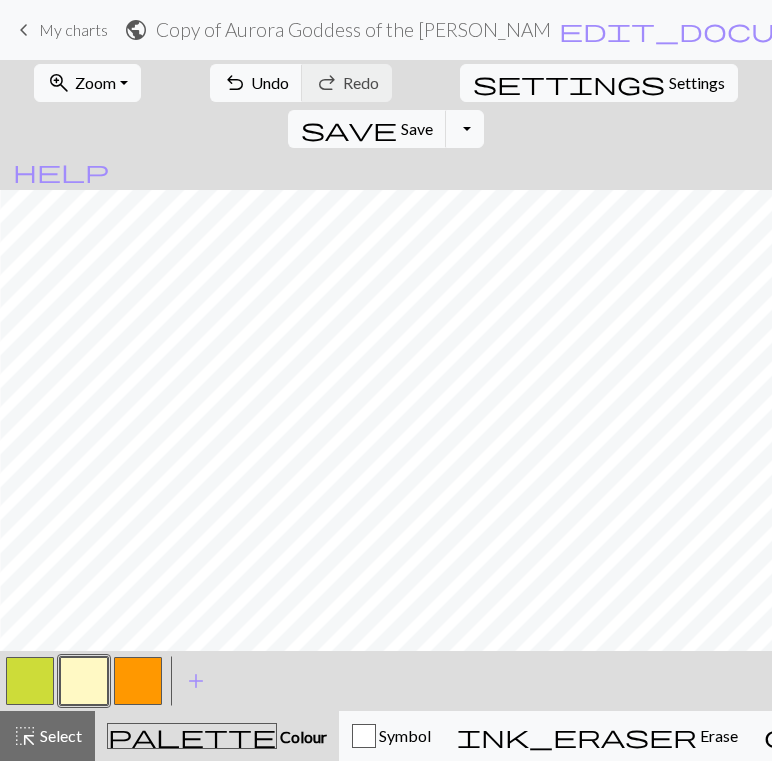 click at bounding box center (84, 681) 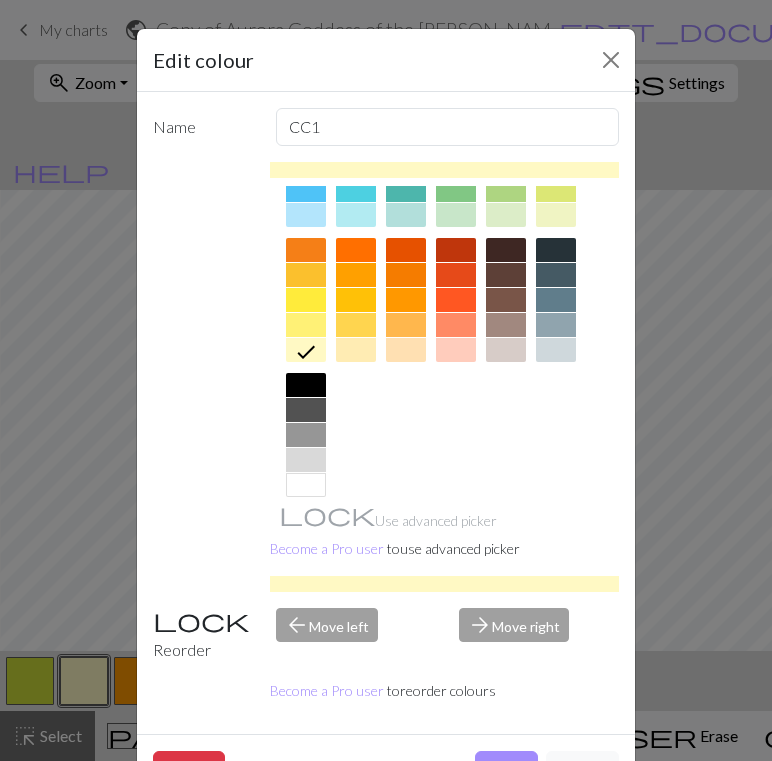 scroll, scrollTop: 257, scrollLeft: 0, axis: vertical 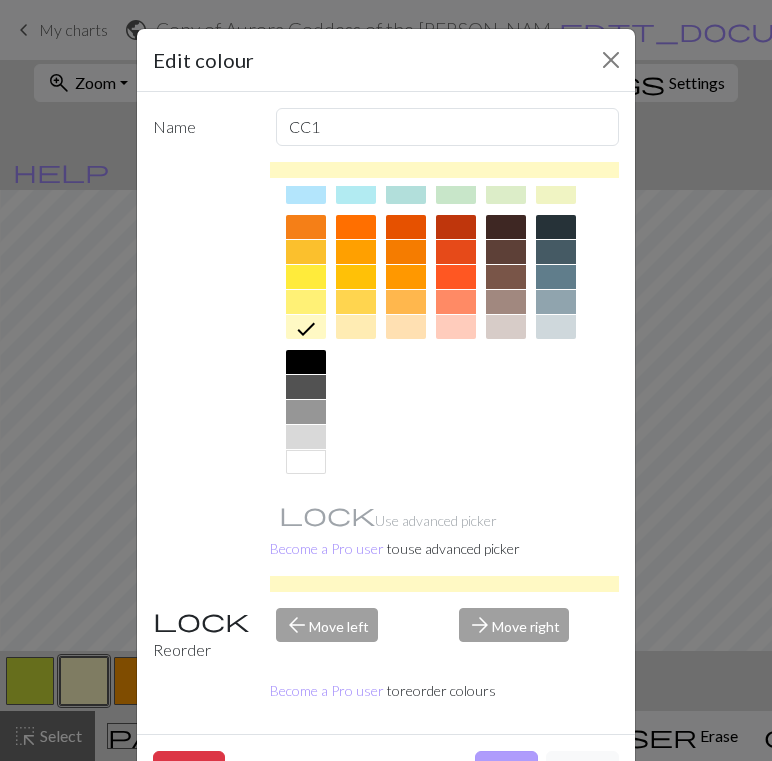 click on "Done" at bounding box center [506, 770] 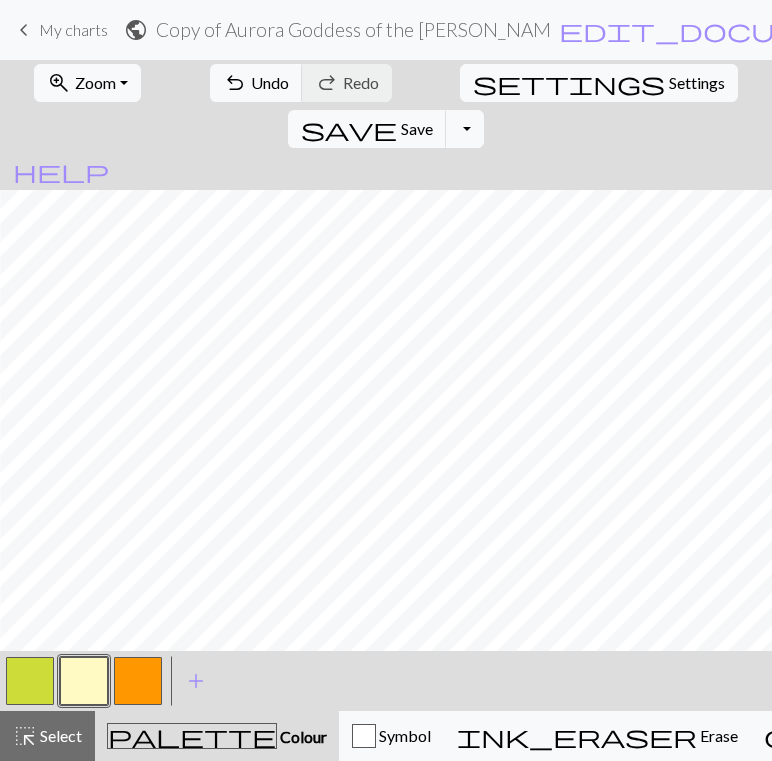 click at bounding box center [30, 681] 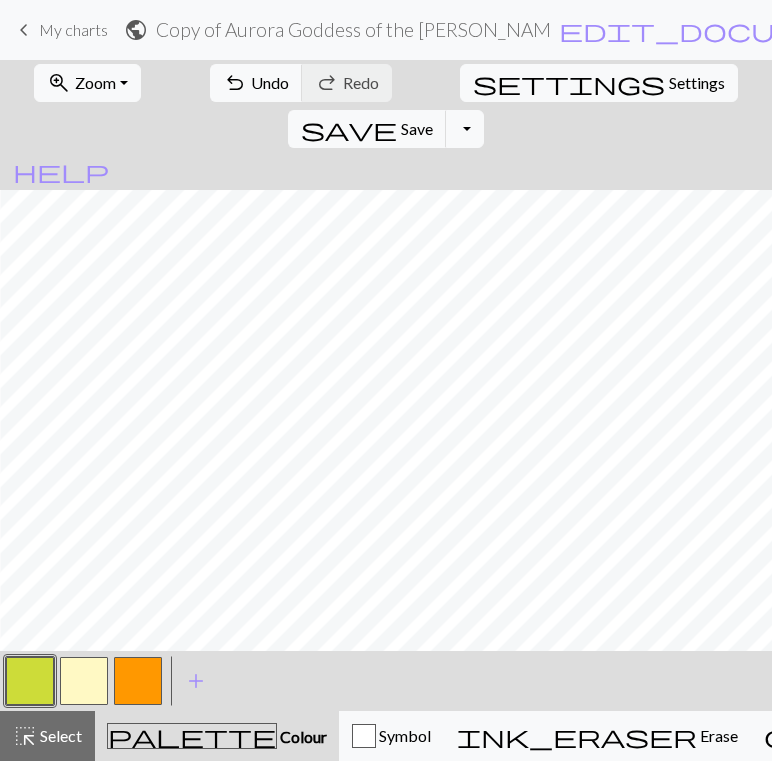 click at bounding box center (30, 681) 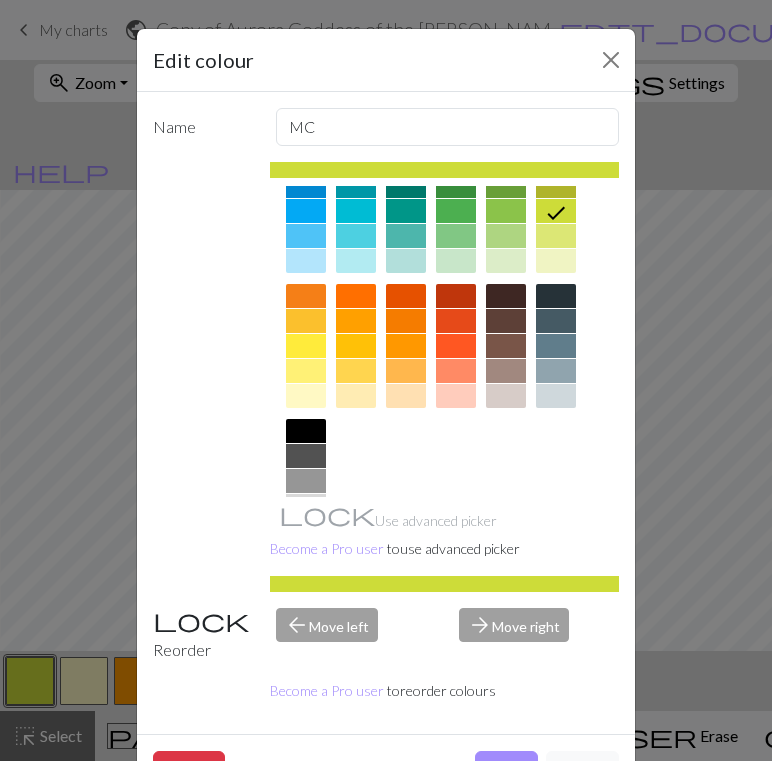 scroll, scrollTop: 257, scrollLeft: 0, axis: vertical 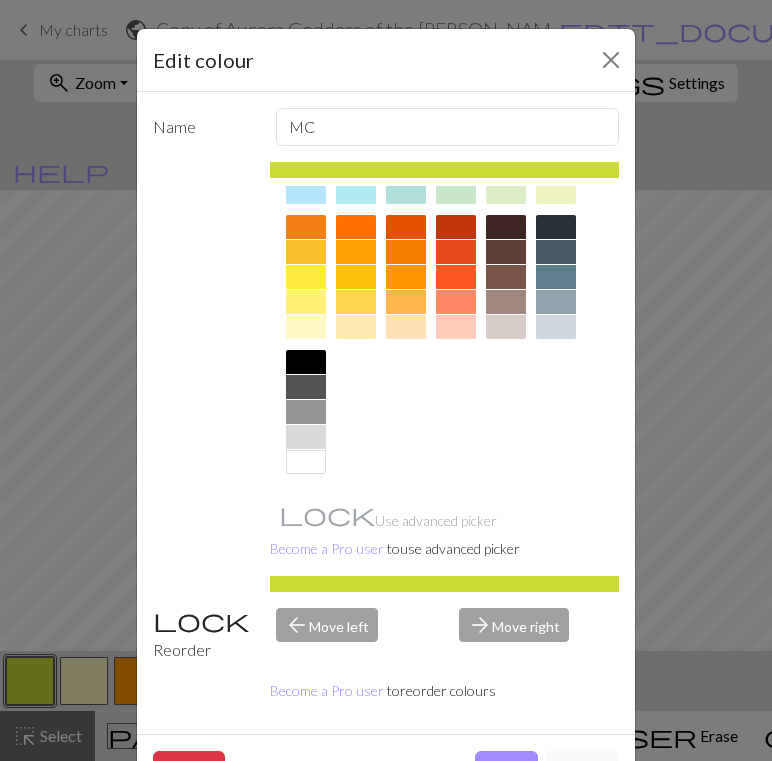 click at bounding box center [306, 282] 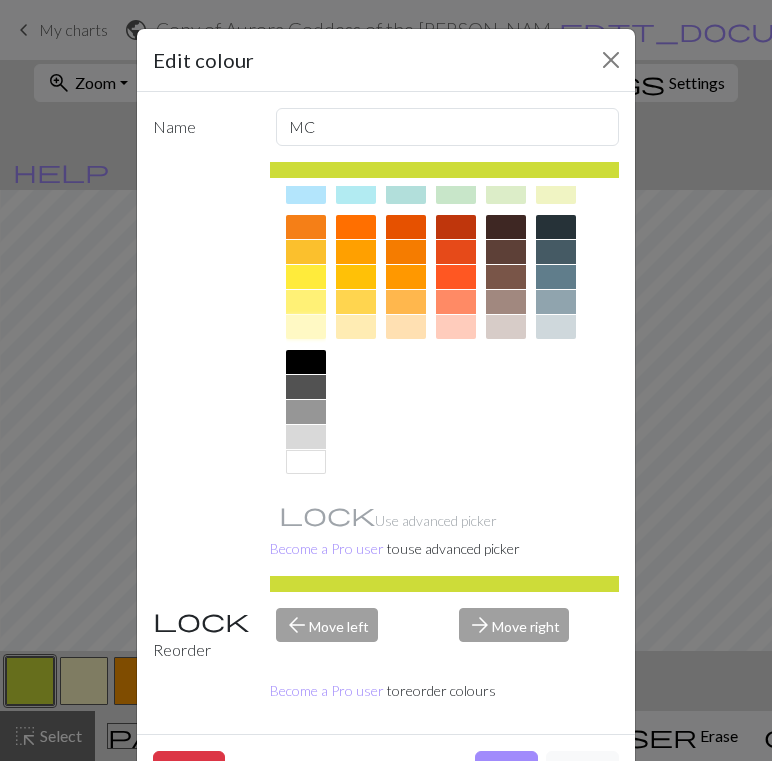 click at bounding box center (306, 327) 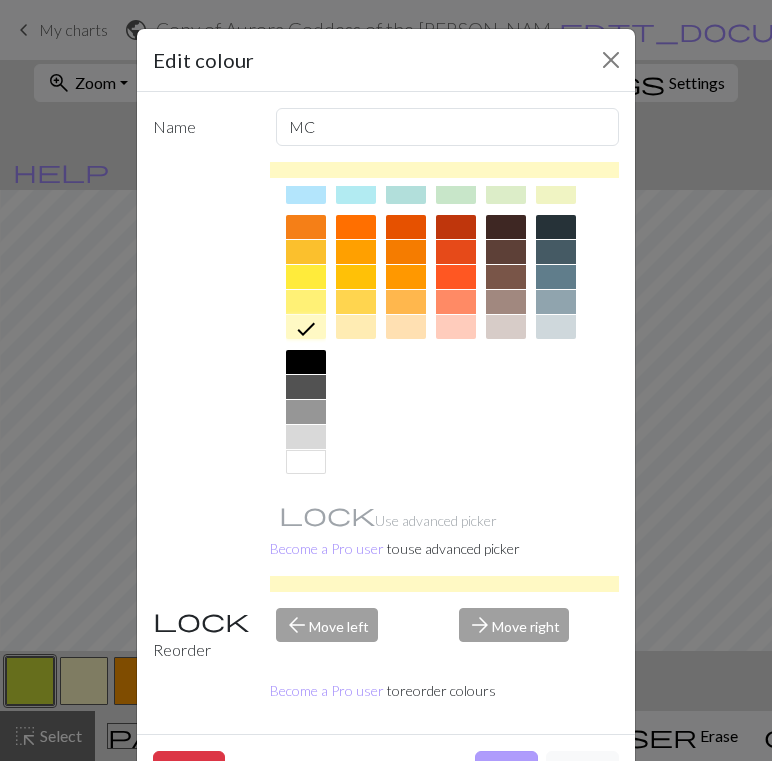 click on "Done" at bounding box center (506, 770) 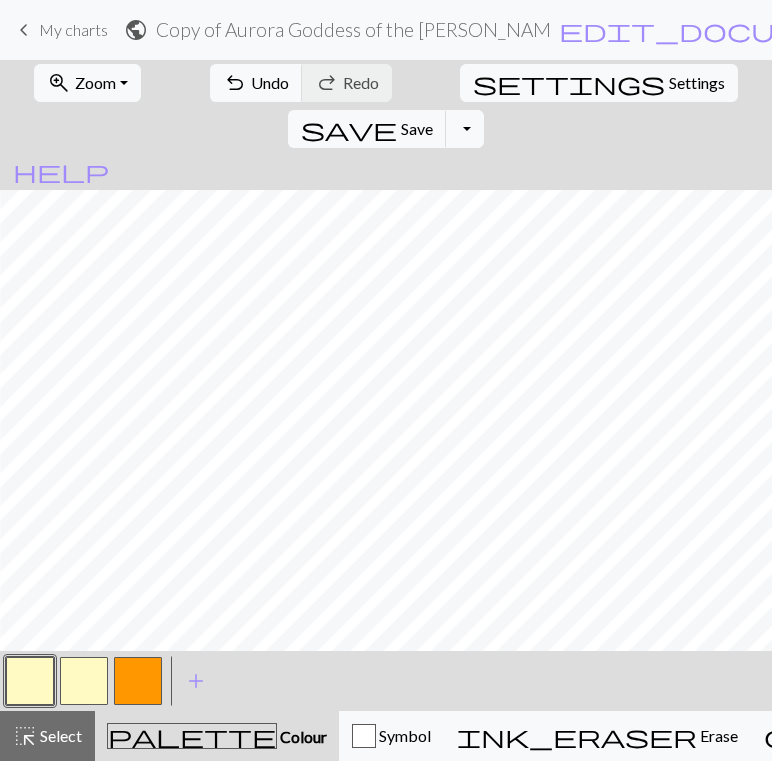 click at bounding box center [84, 681] 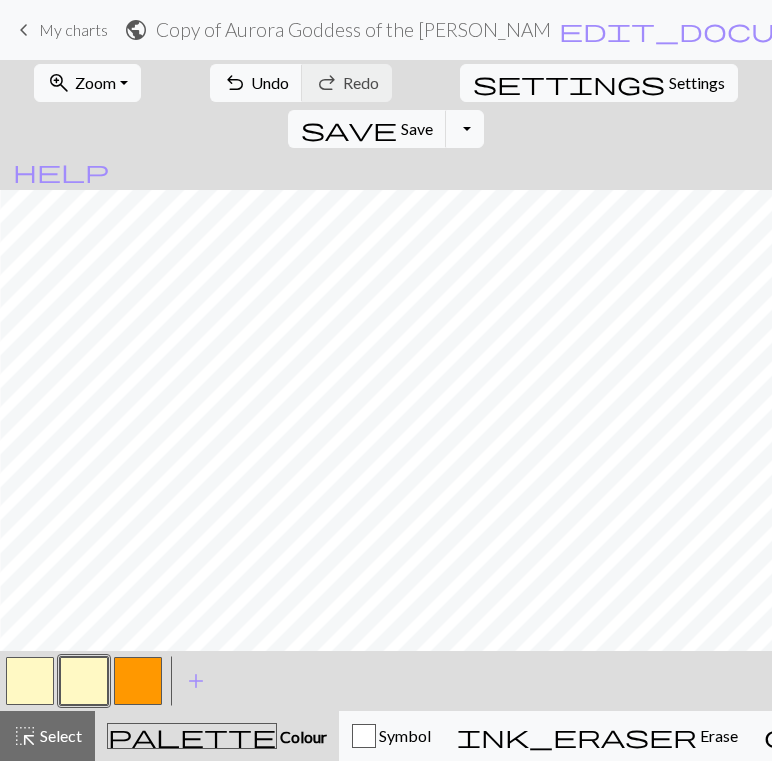 click at bounding box center (84, 681) 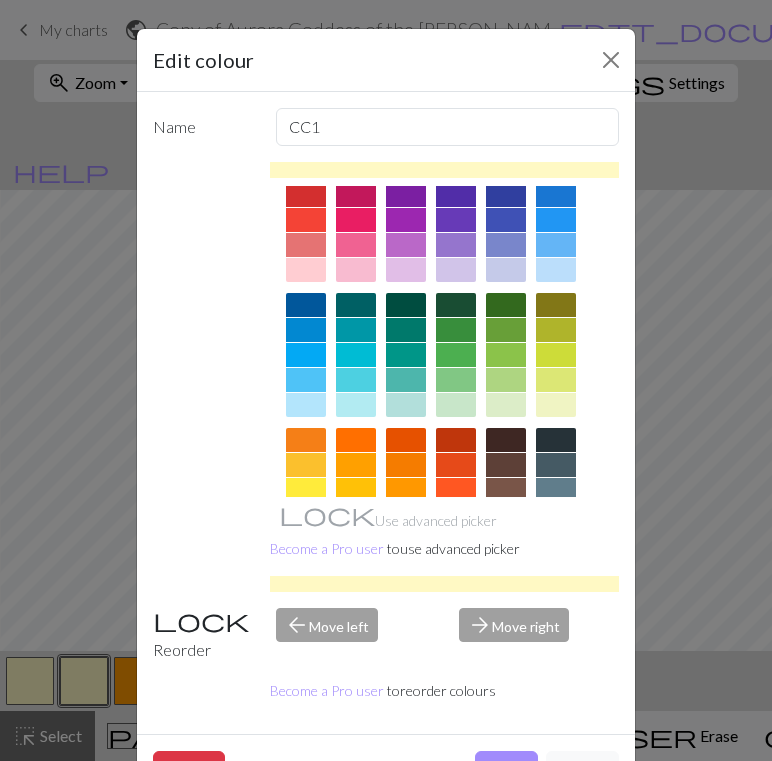 scroll, scrollTop: 47, scrollLeft: 0, axis: vertical 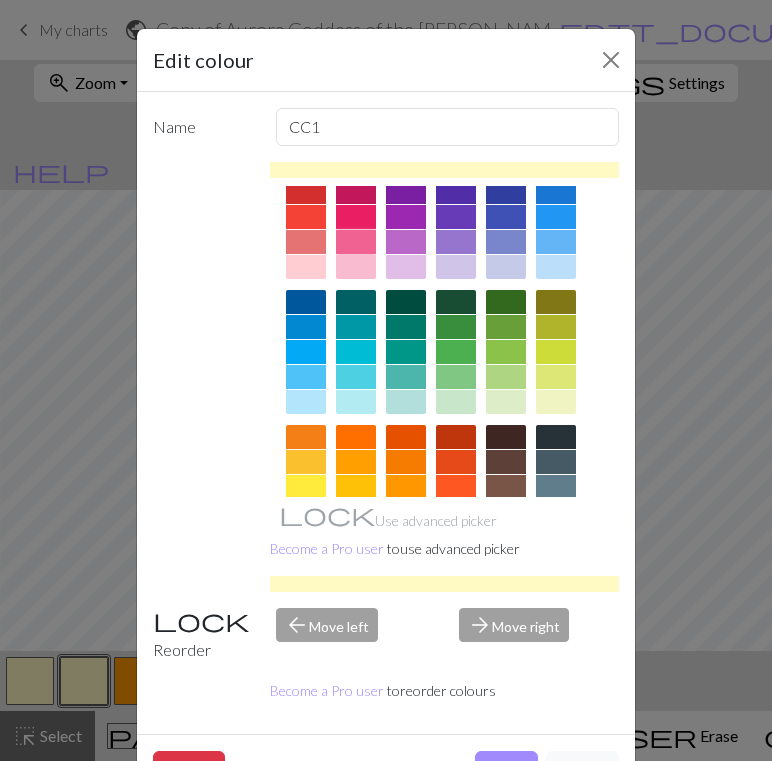 click at bounding box center (356, 242) 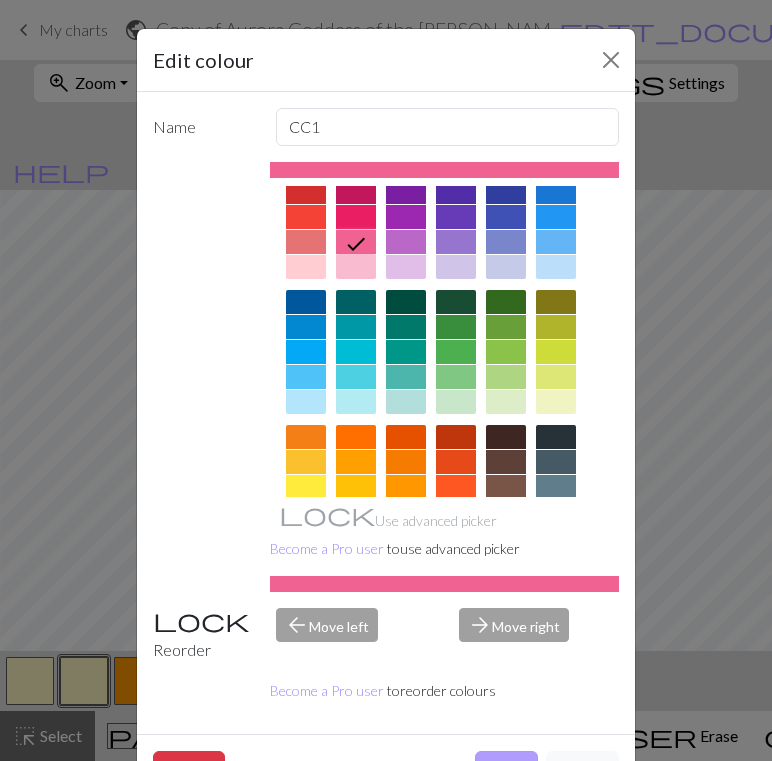 click on "Done" at bounding box center (506, 770) 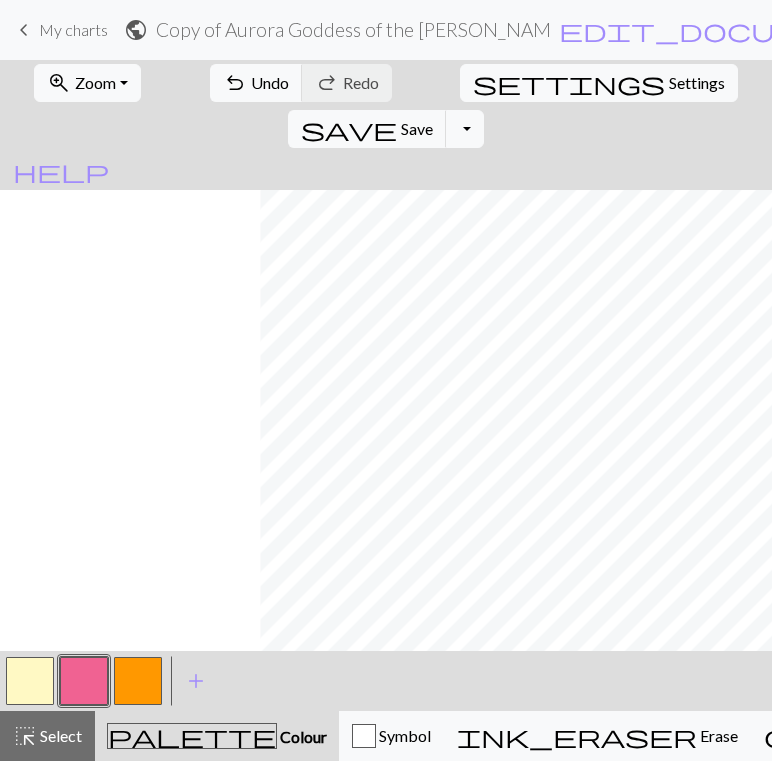 scroll, scrollTop: 1195, scrollLeft: 811, axis: both 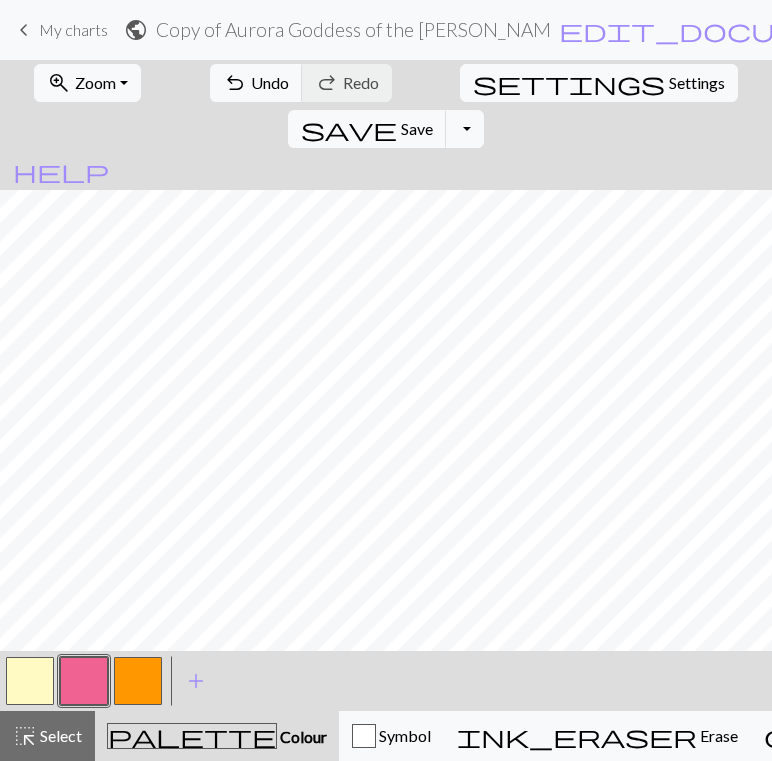 click at bounding box center [84, 681] 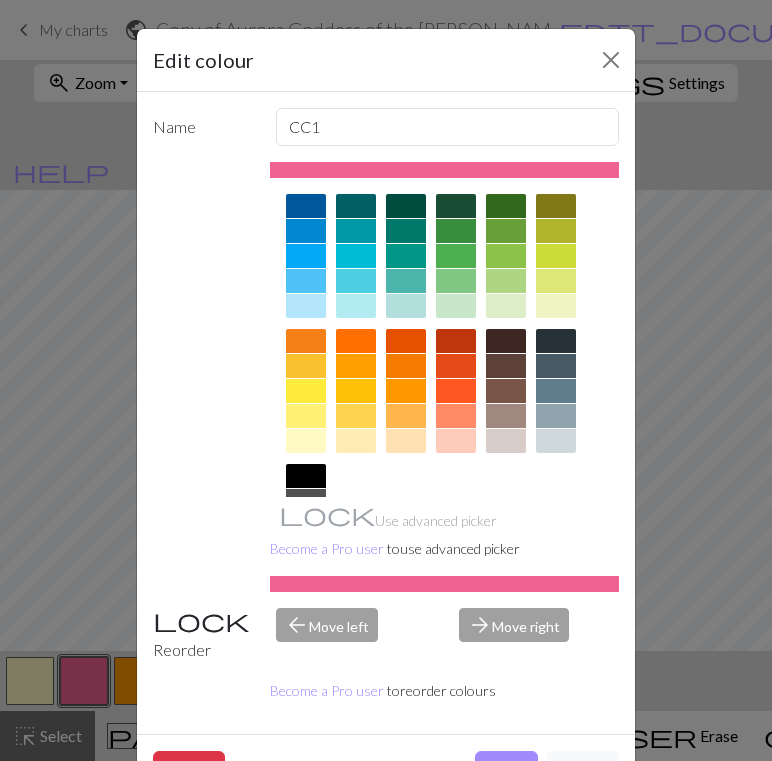 scroll, scrollTop: 207, scrollLeft: 0, axis: vertical 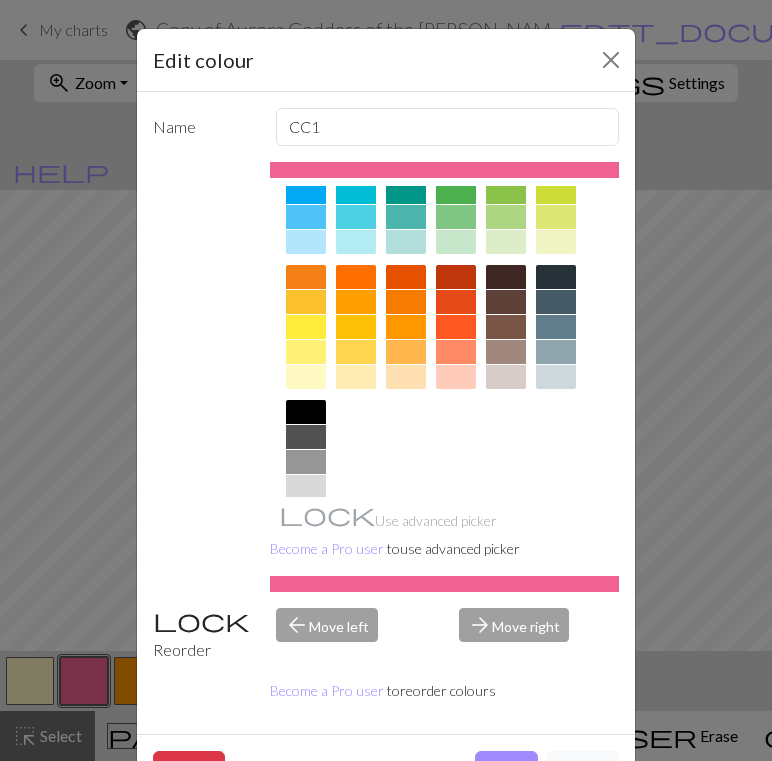 click at bounding box center (506, 277) 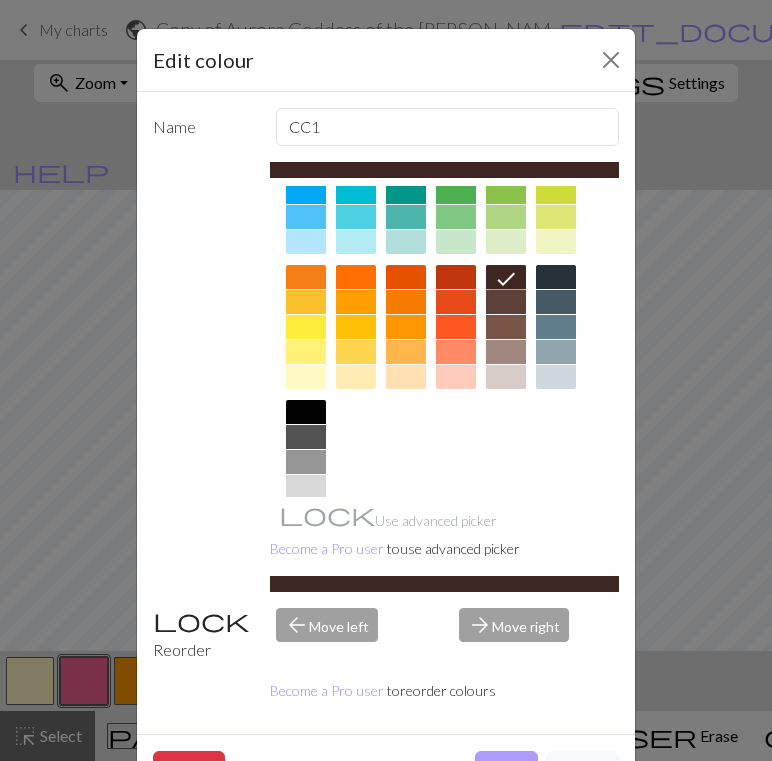 click on "Done" at bounding box center (506, 770) 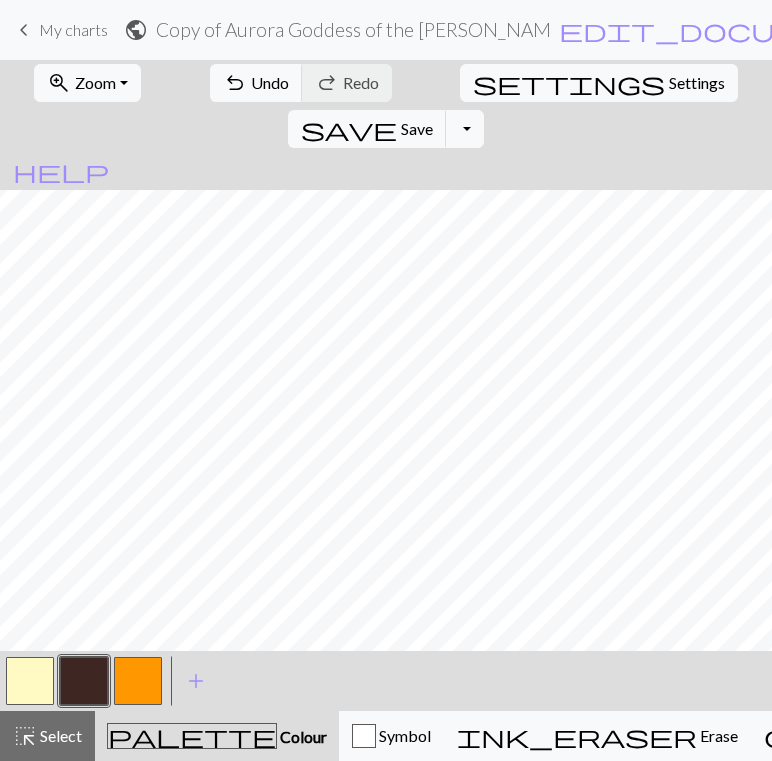 scroll, scrollTop: 0, scrollLeft: 0, axis: both 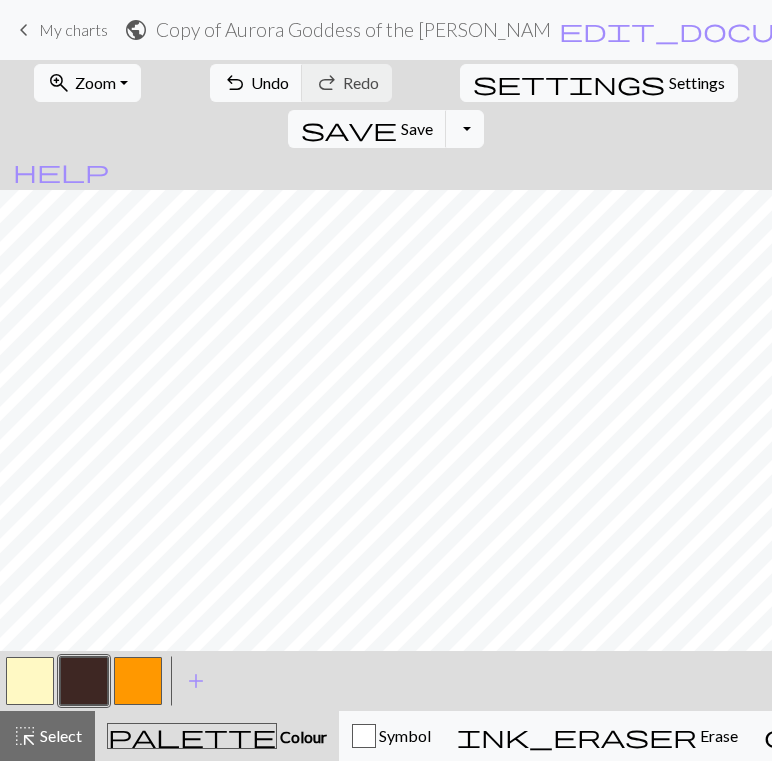 click at bounding box center (84, 681) 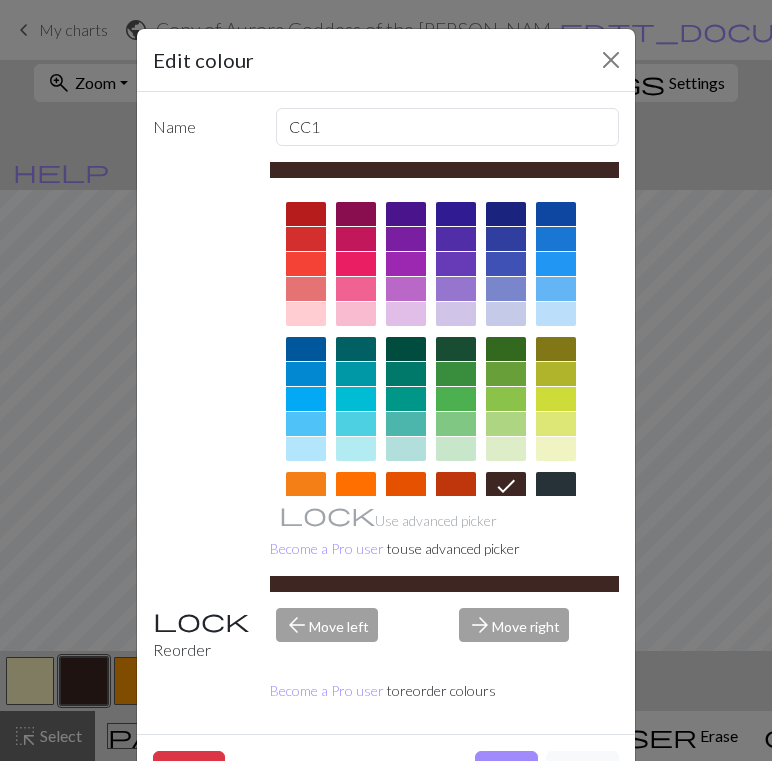 click on "Delete Done Cancel" at bounding box center (386, 769) 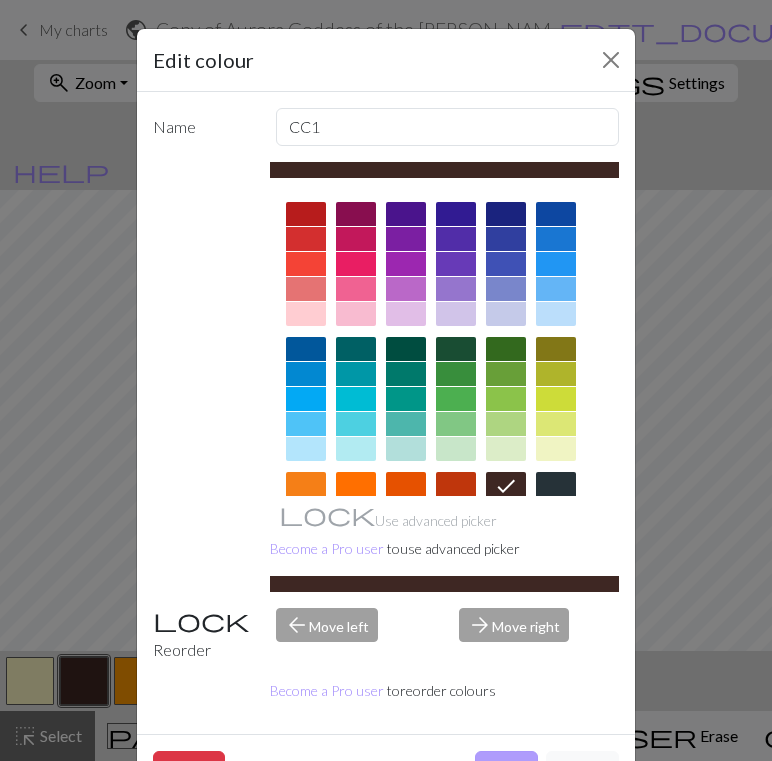 click on "Done" at bounding box center (506, 770) 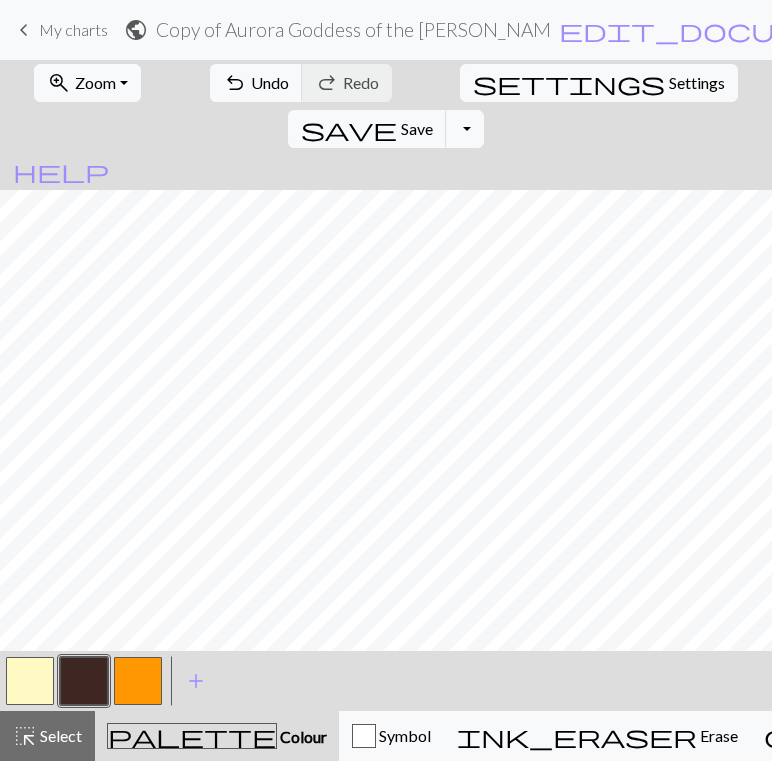click at bounding box center (138, 681) 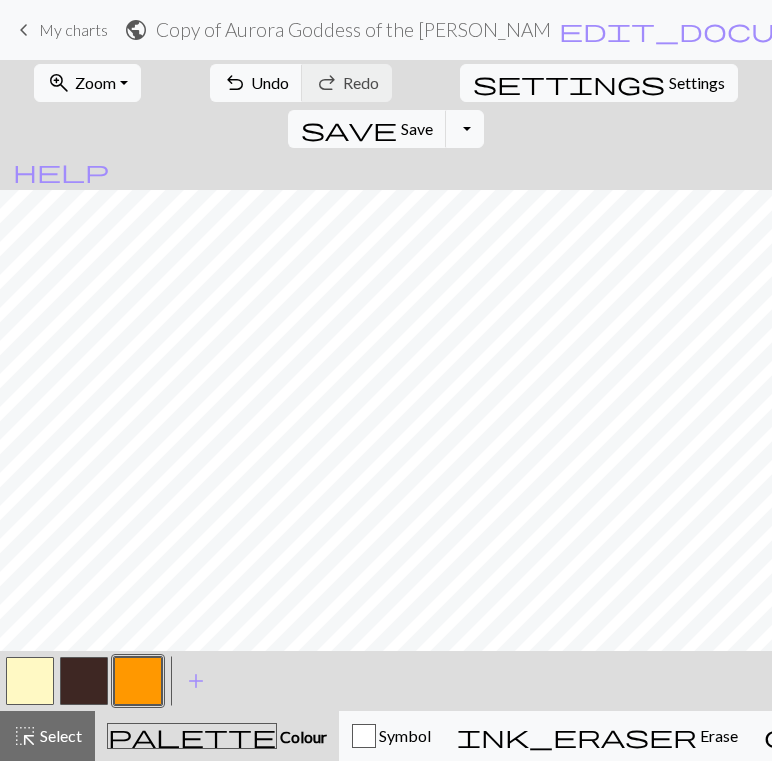 click at bounding box center [138, 681] 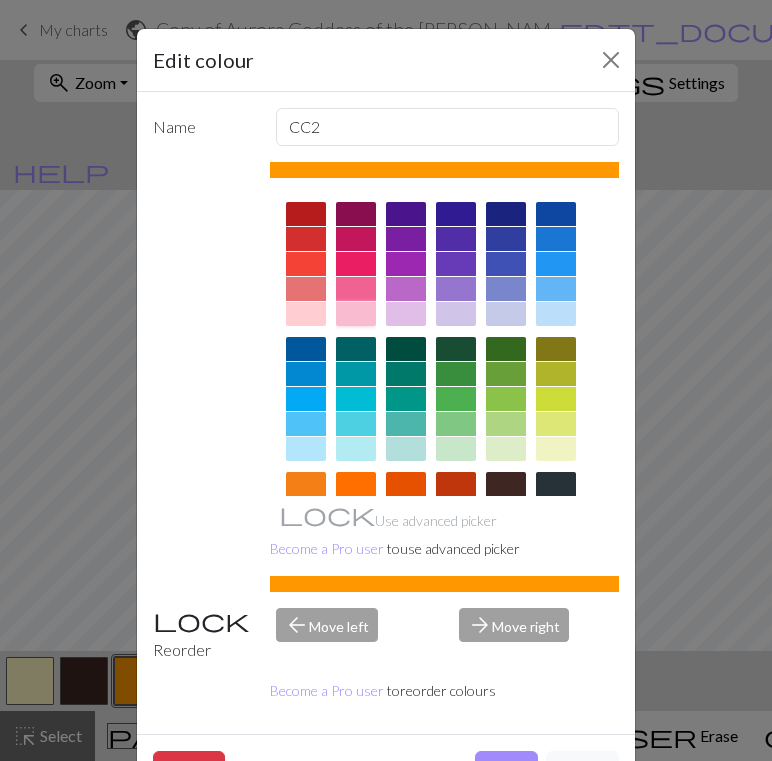 click at bounding box center [356, 314] 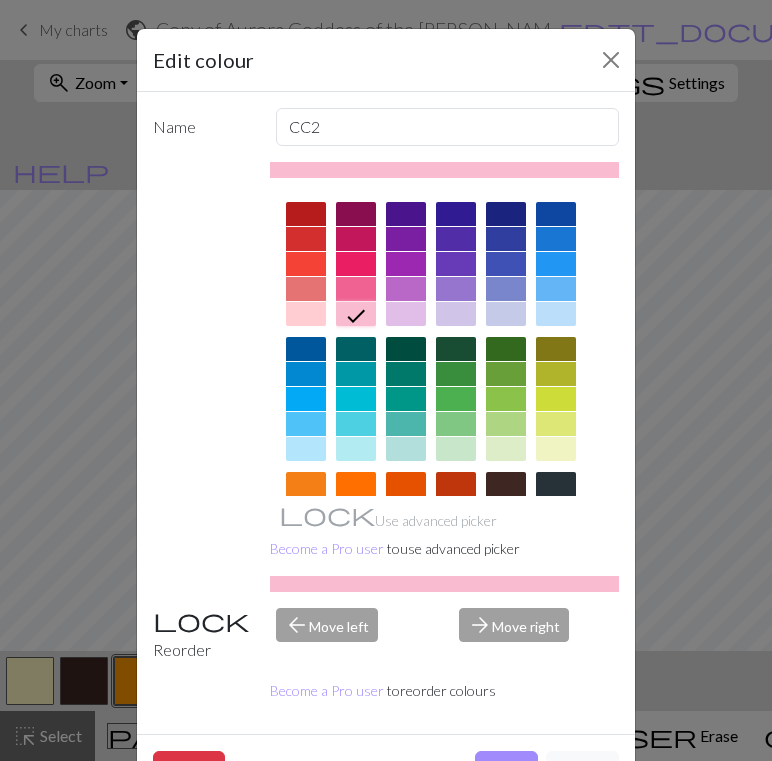 click at bounding box center (356, 289) 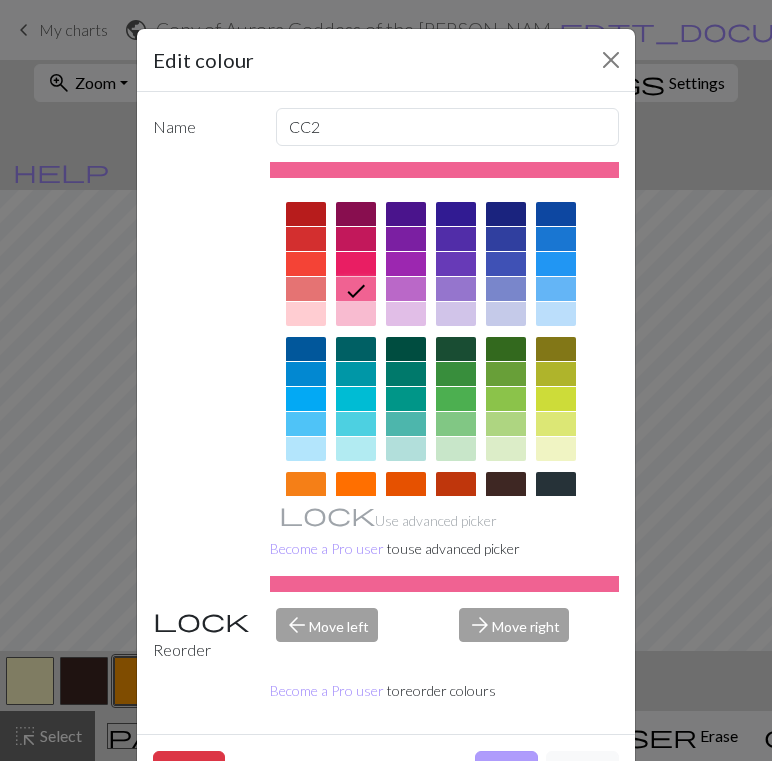 click on "Done" at bounding box center (506, 770) 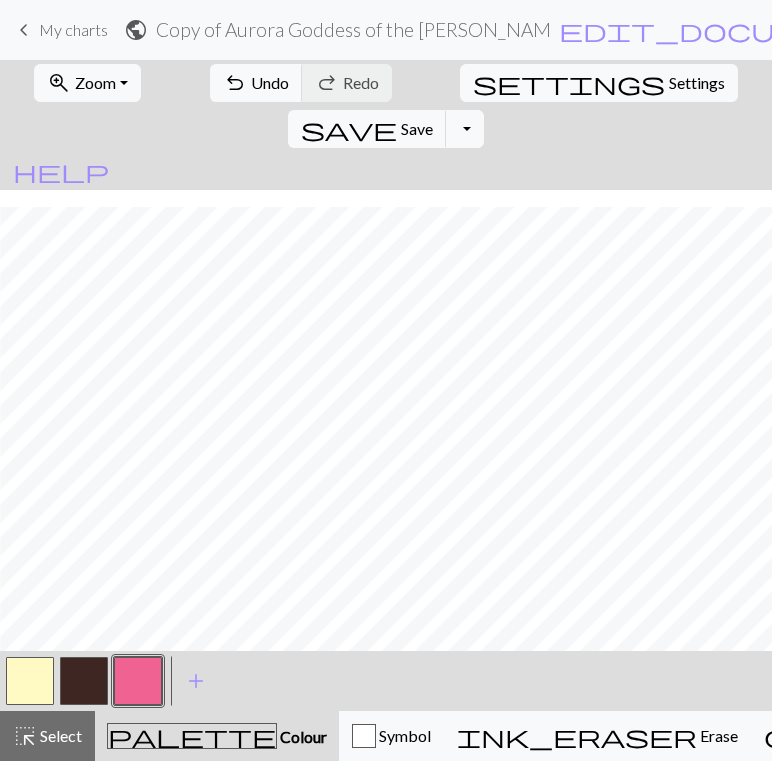 scroll, scrollTop: 1195, scrollLeft: 811, axis: both 